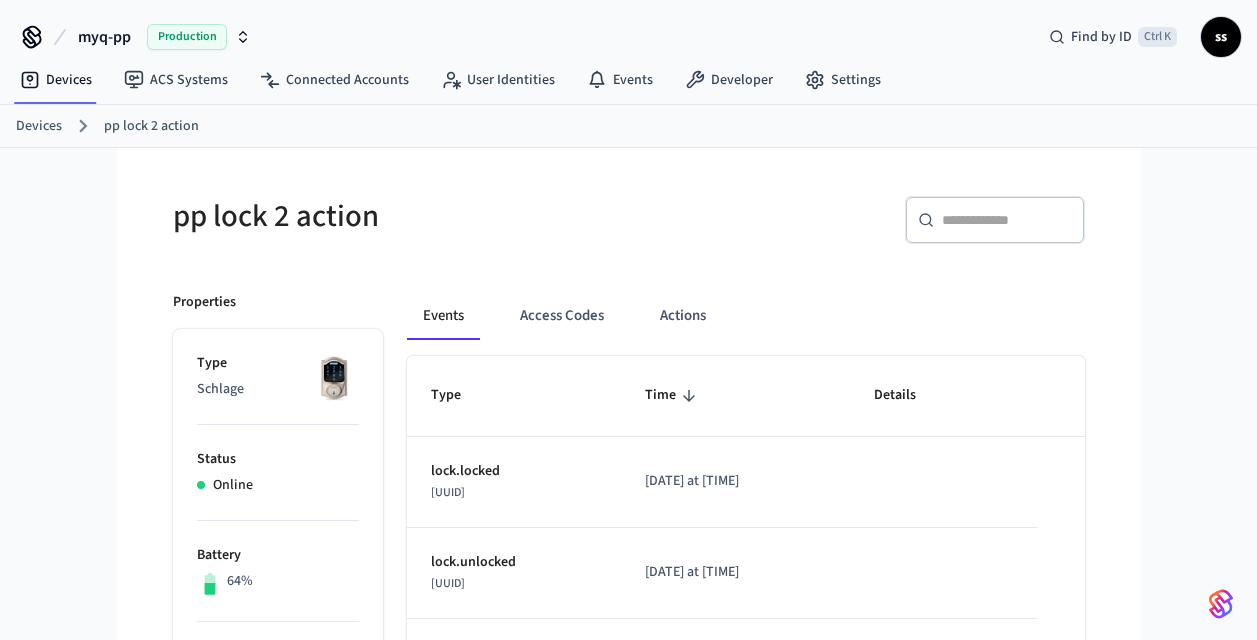 scroll, scrollTop: 0, scrollLeft: 0, axis: both 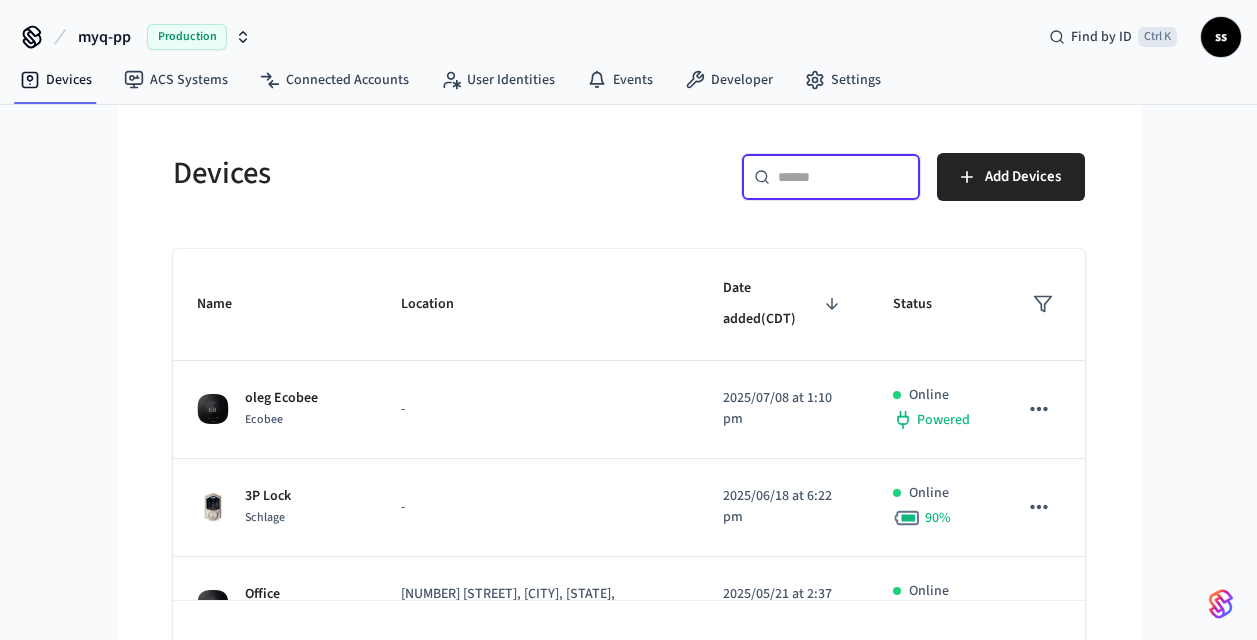 click at bounding box center [843, 177] 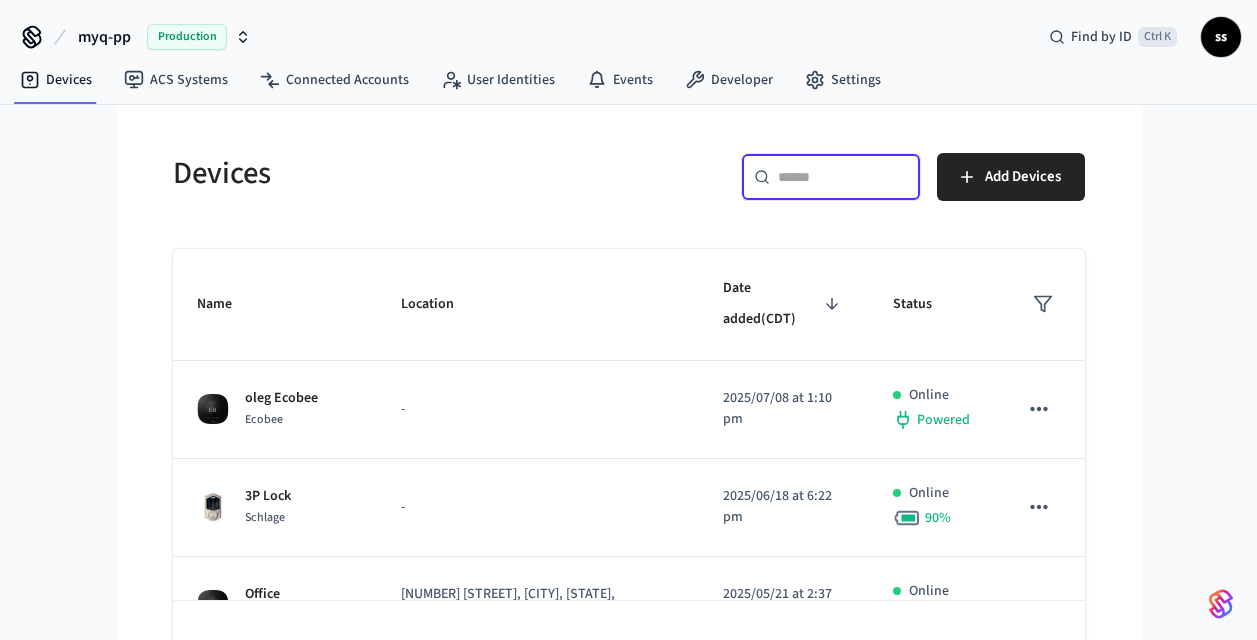 paste on "**********" 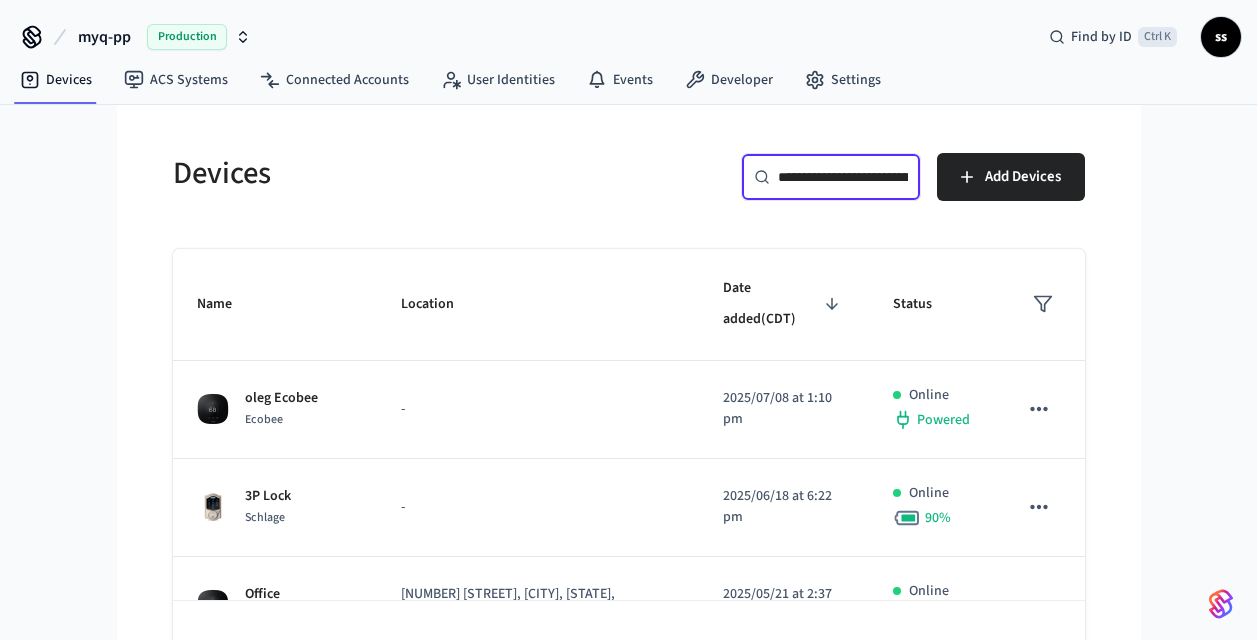 scroll, scrollTop: 0, scrollLeft: 153, axis: horizontal 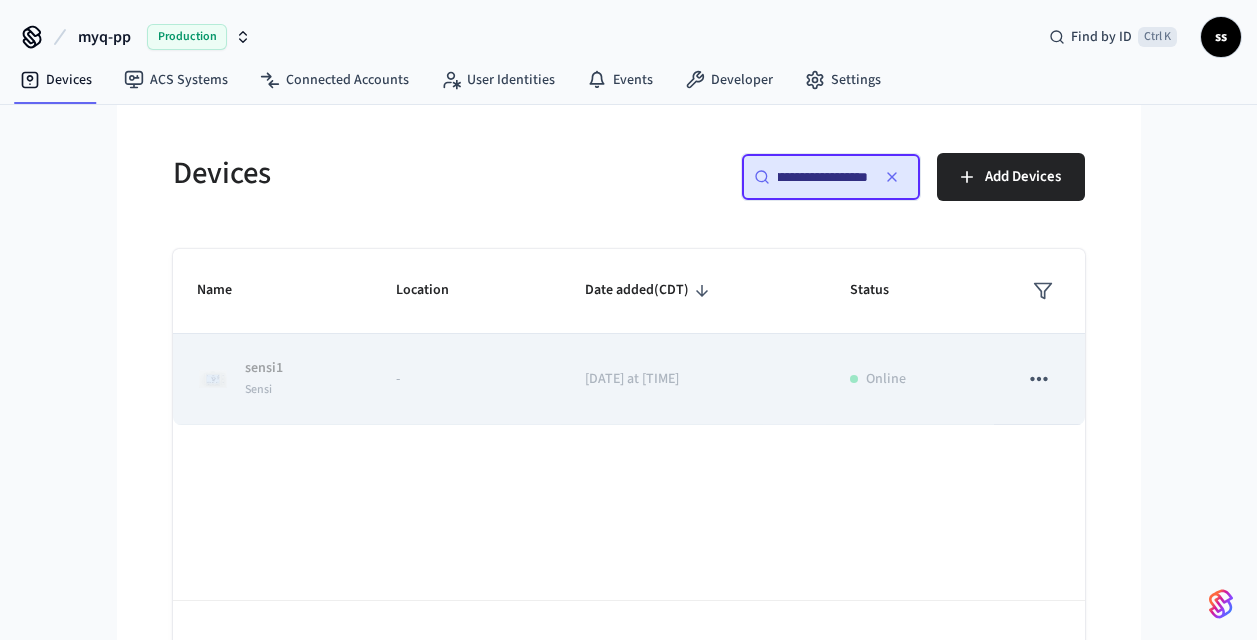 type on "**********" 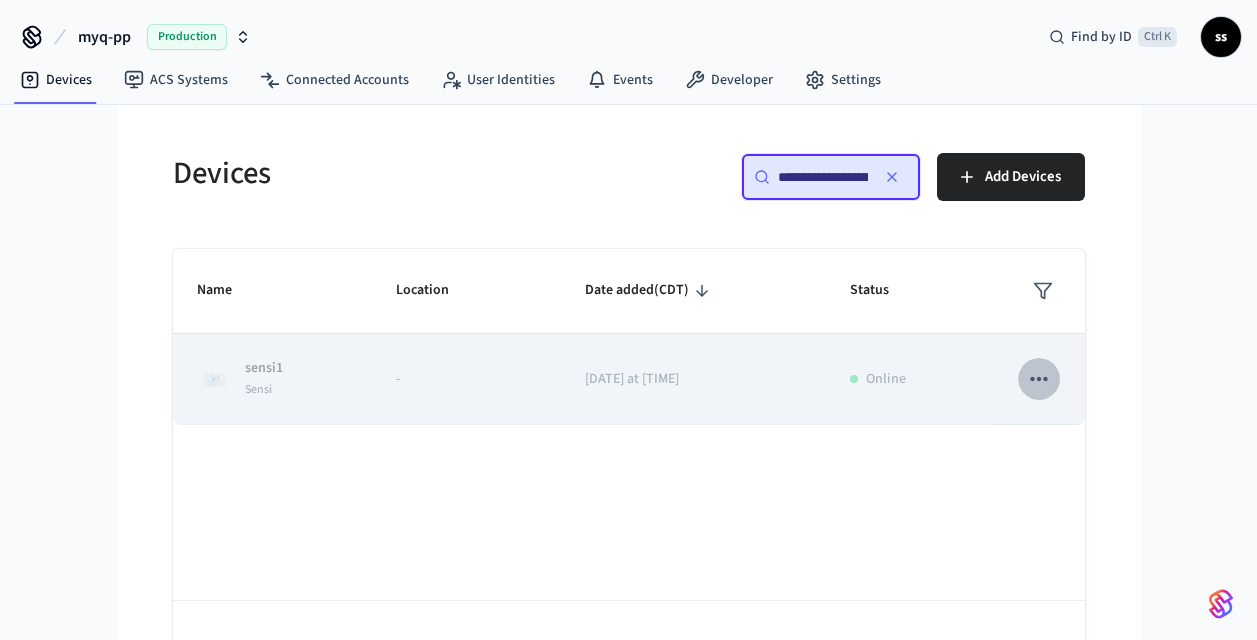 click 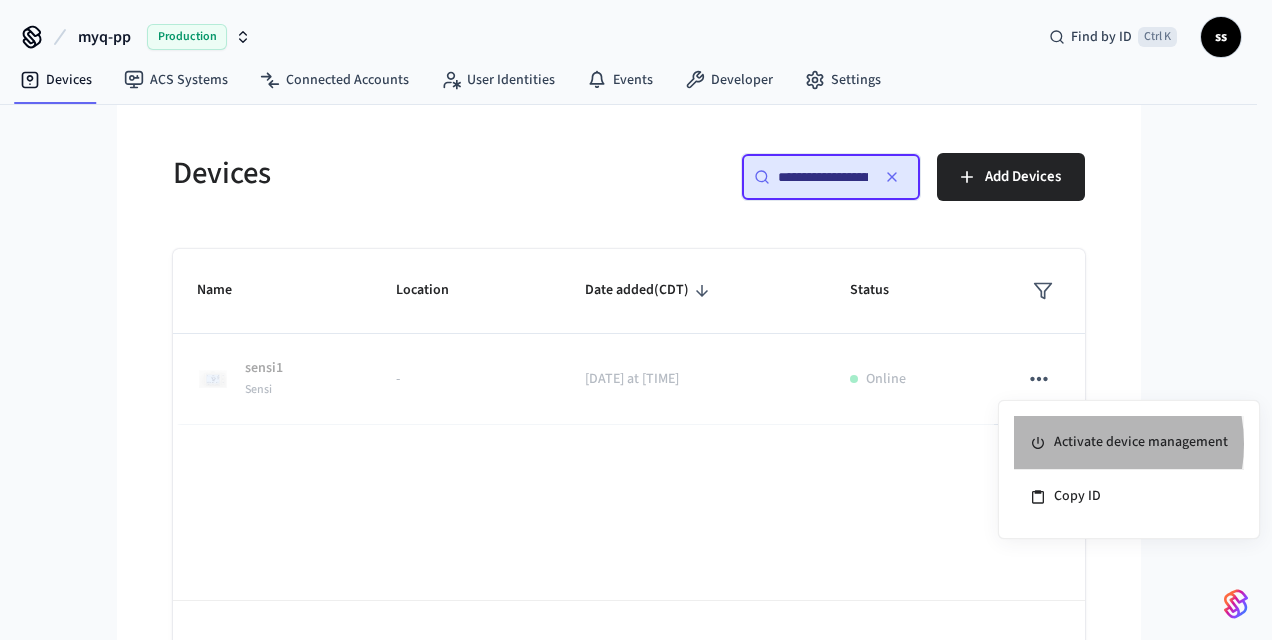 click on "Activate device management" at bounding box center [1129, 443] 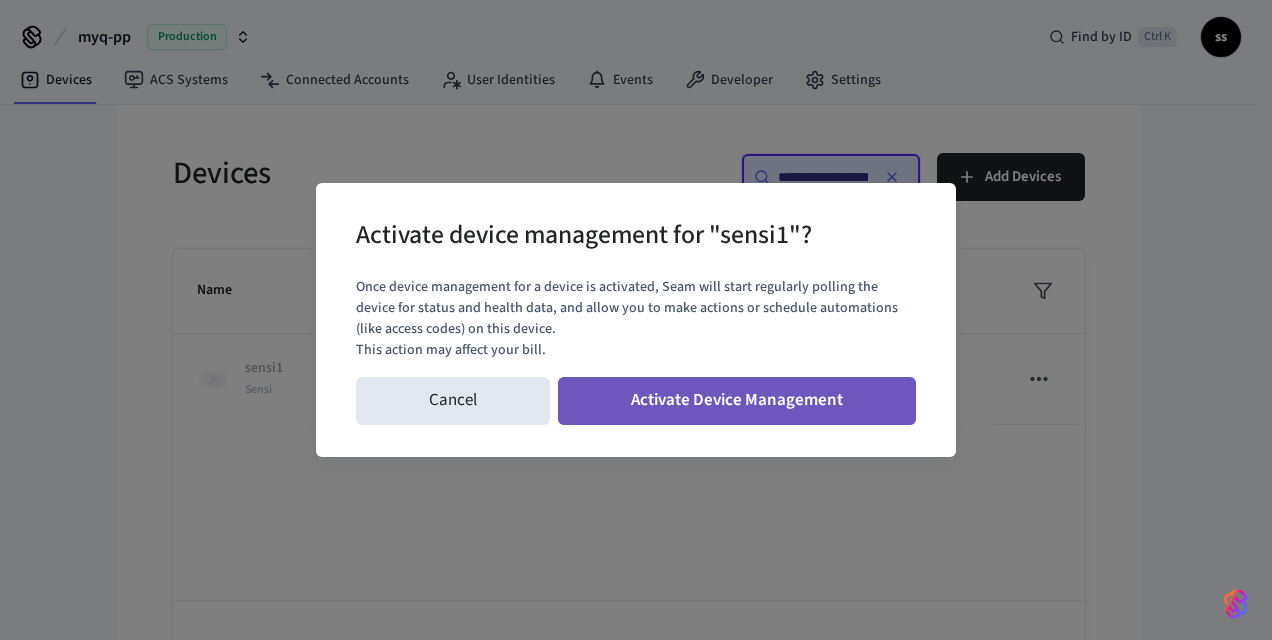 click on "Activate Device Management" at bounding box center [737, 401] 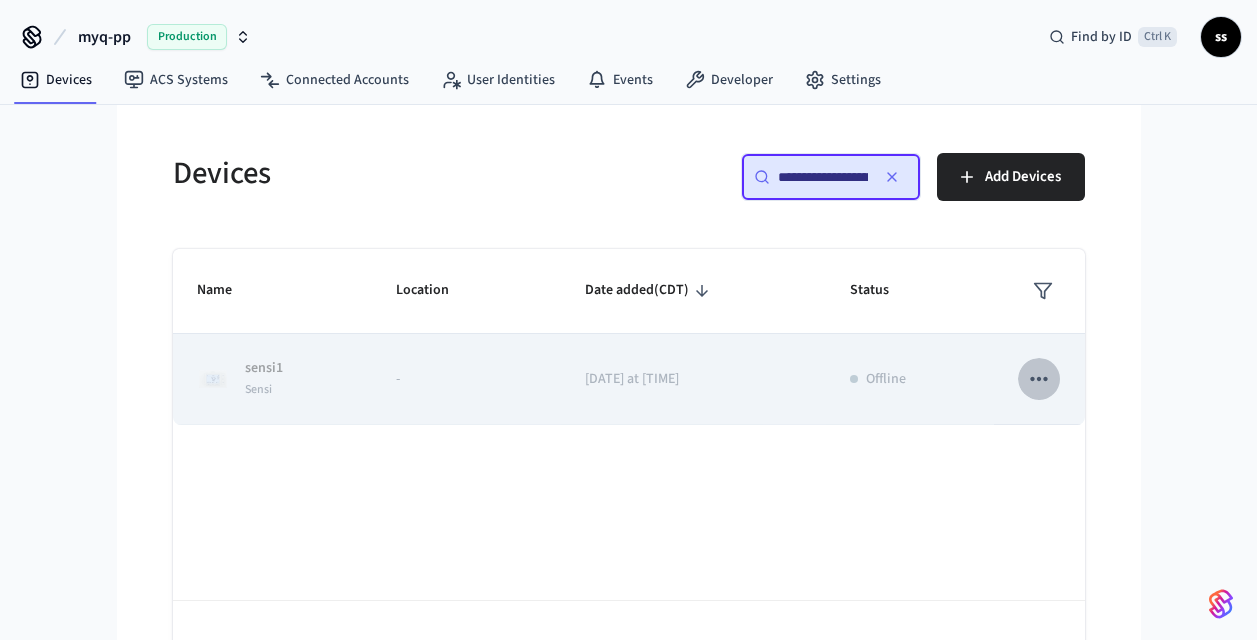 click at bounding box center (1039, 379) 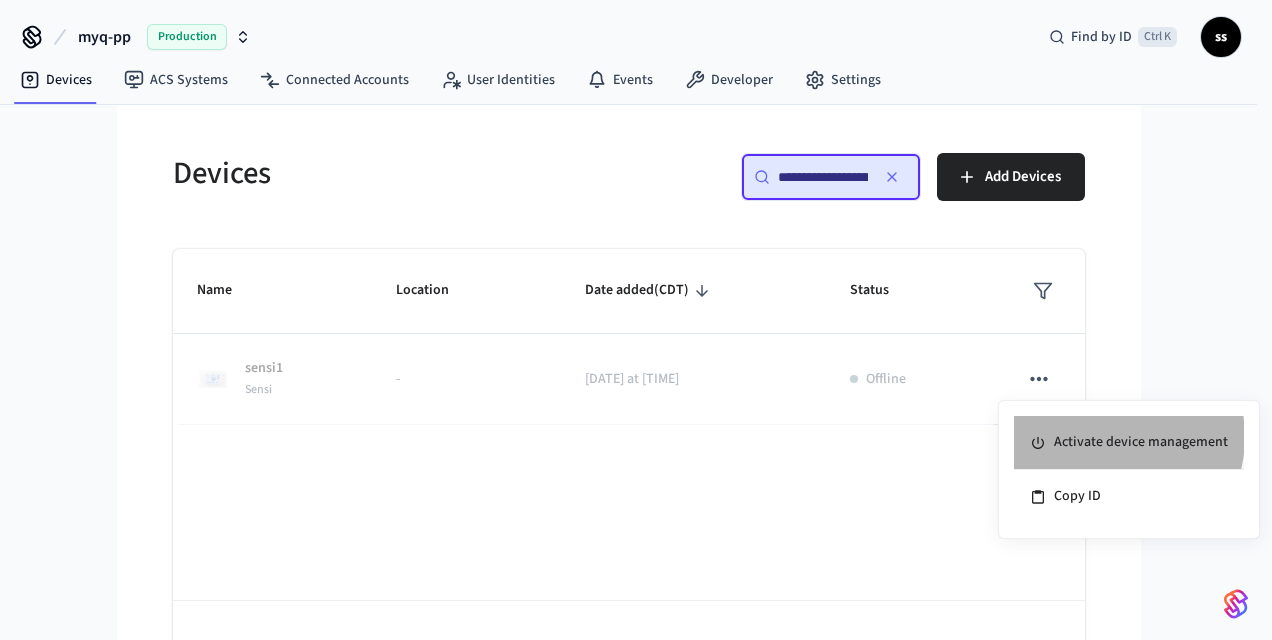 click on "Activate device management" at bounding box center [1129, 443] 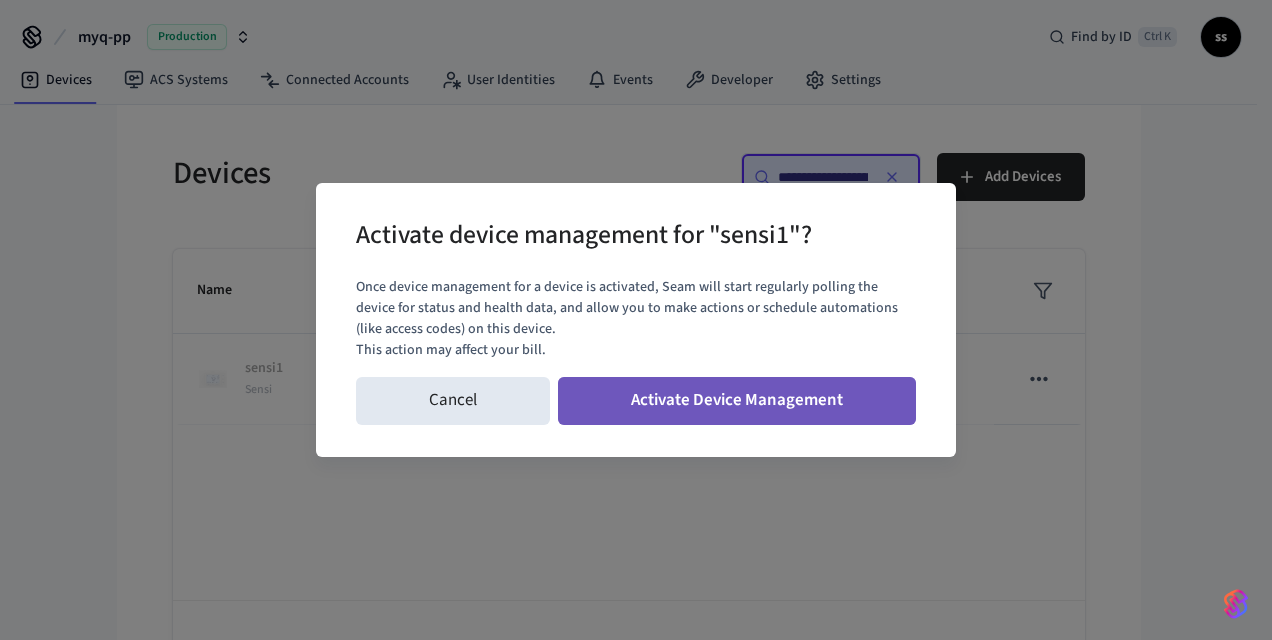 click on "Activate Device Management" at bounding box center [737, 401] 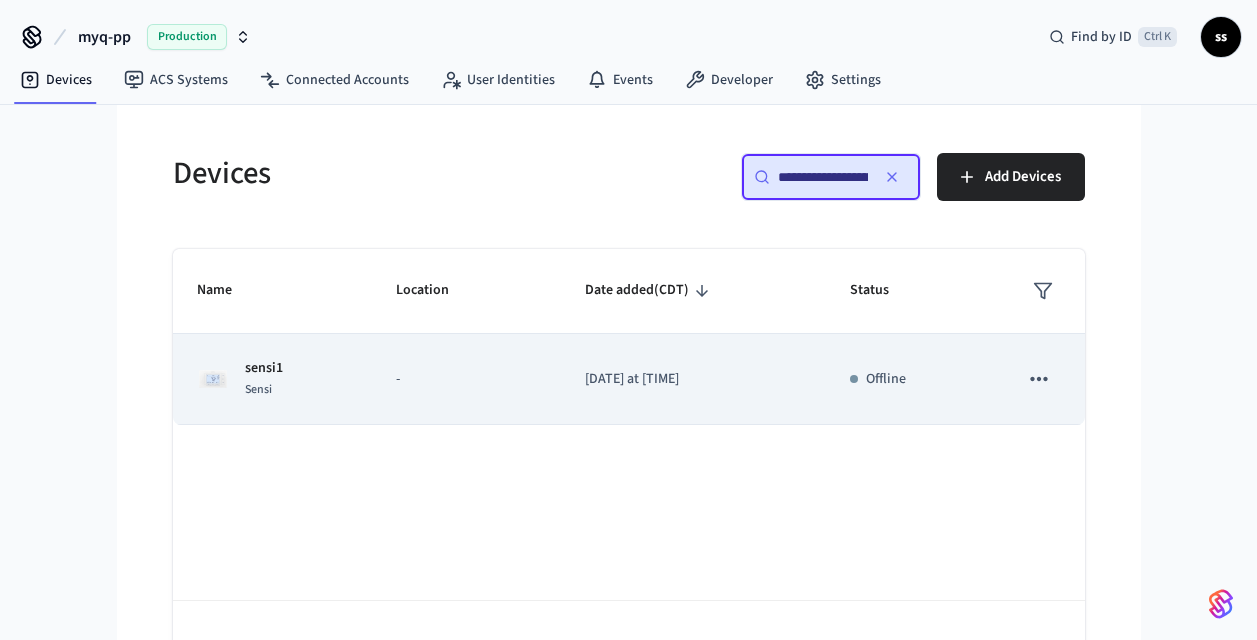 click on "-" at bounding box center (466, 379) 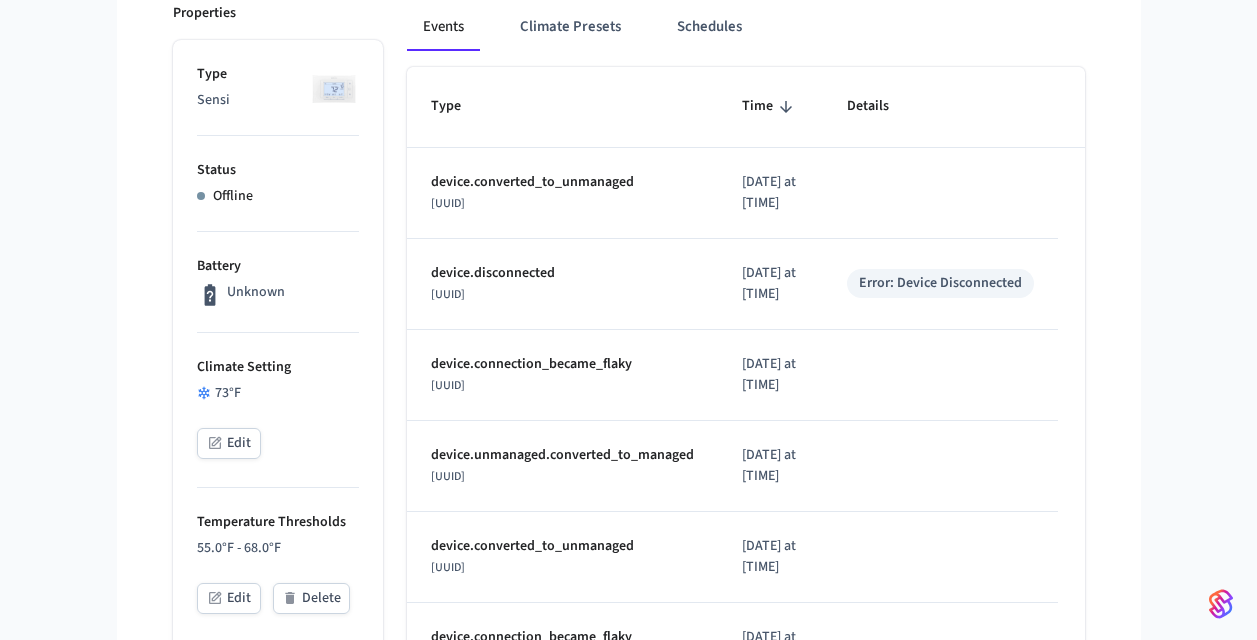 scroll, scrollTop: 290, scrollLeft: 0, axis: vertical 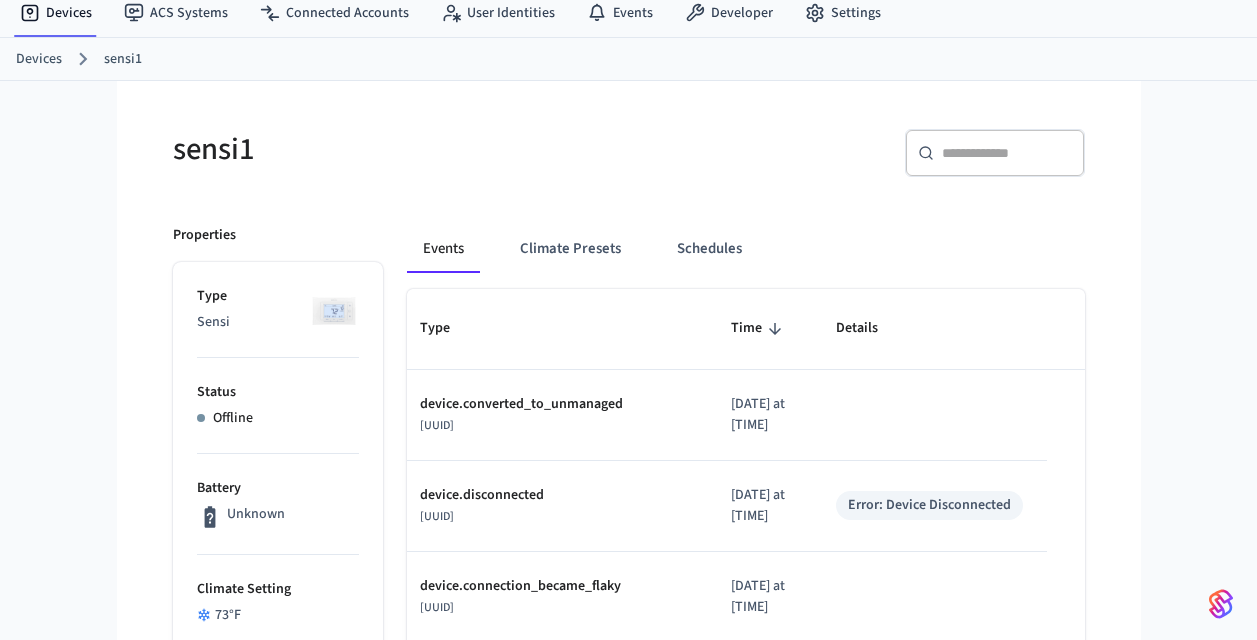 click on "Offline" at bounding box center (278, 418) 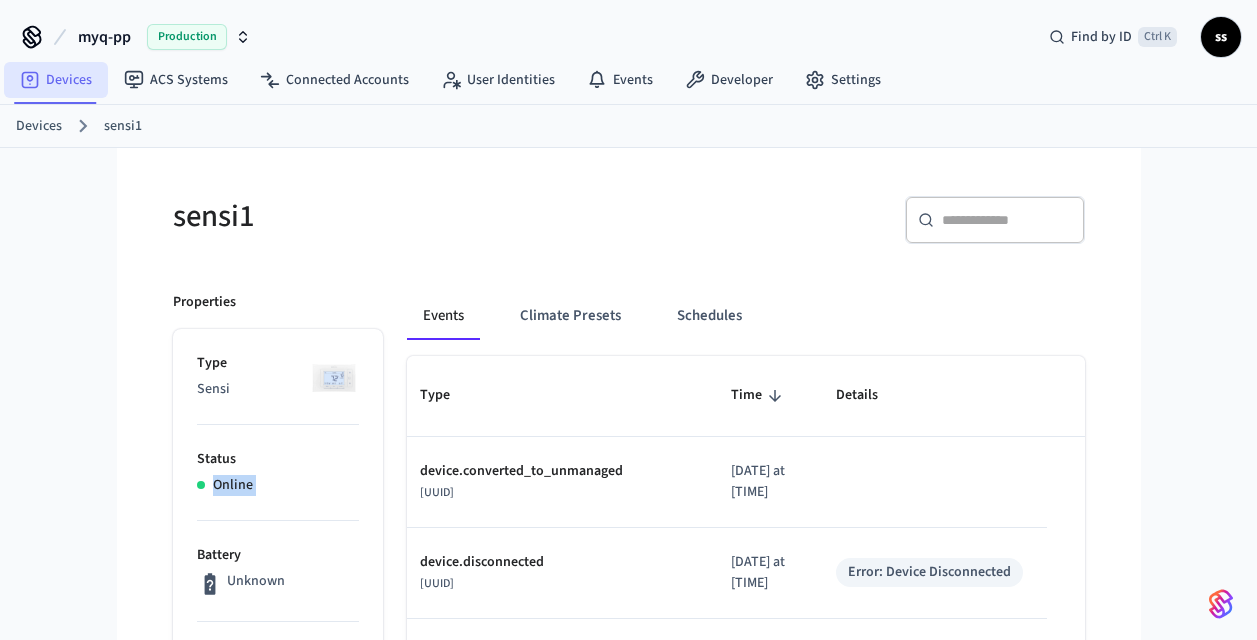 click on "Devices" at bounding box center [56, 80] 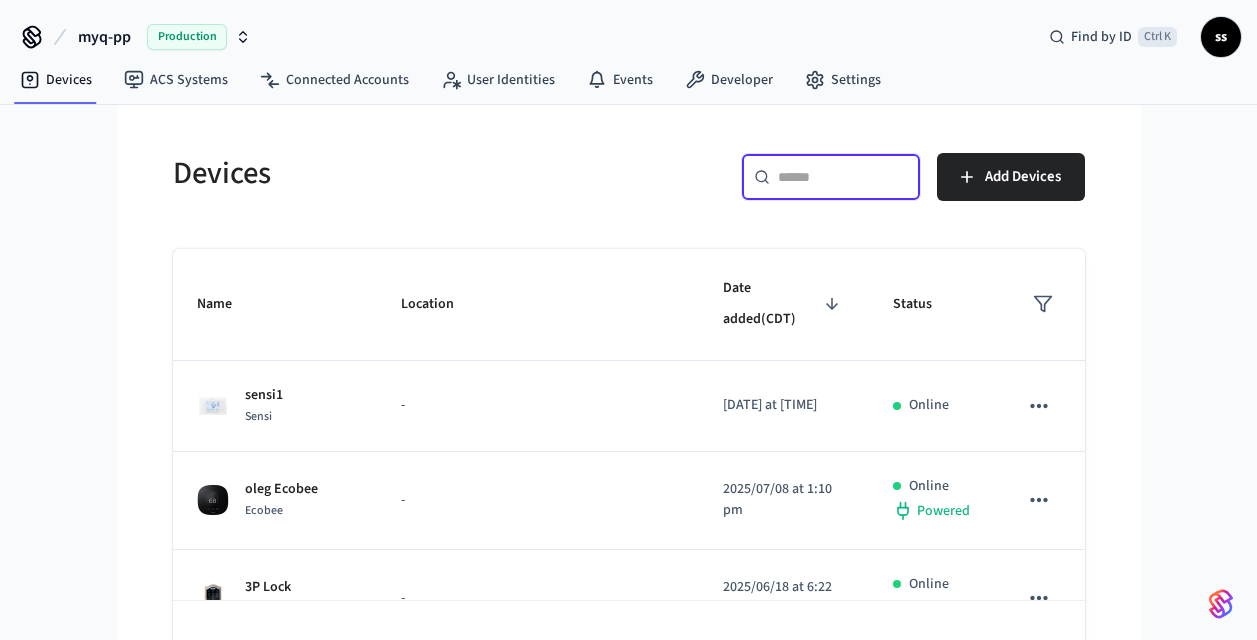 click at bounding box center [843, 177] 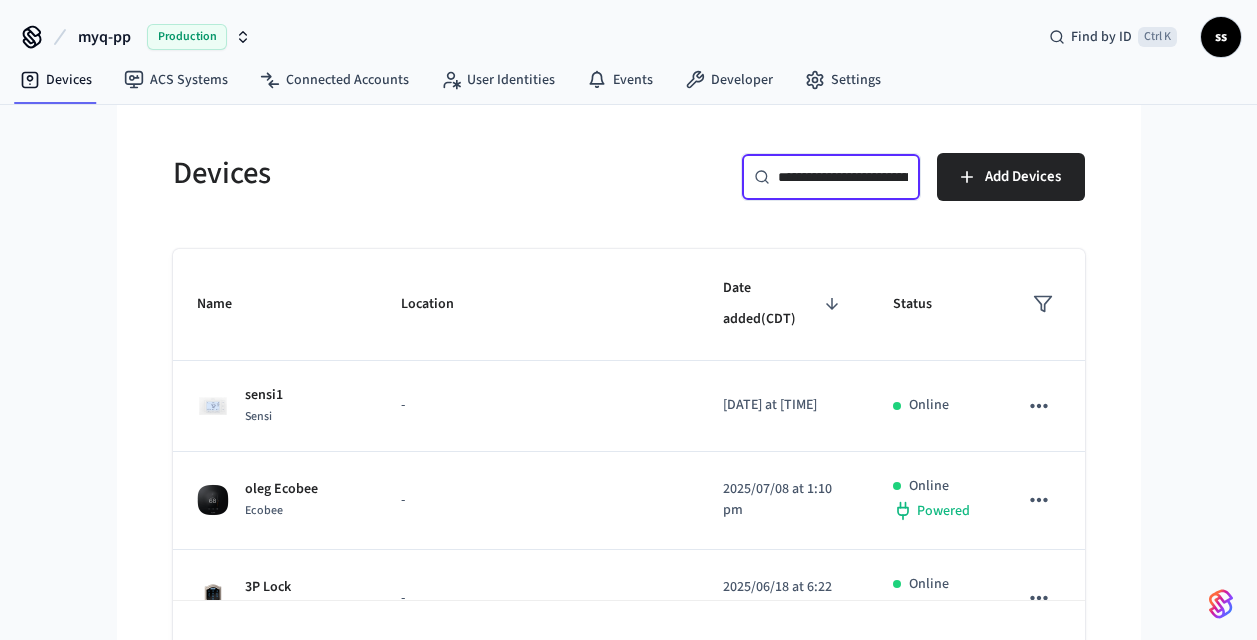 scroll, scrollTop: 0, scrollLeft: 151, axis: horizontal 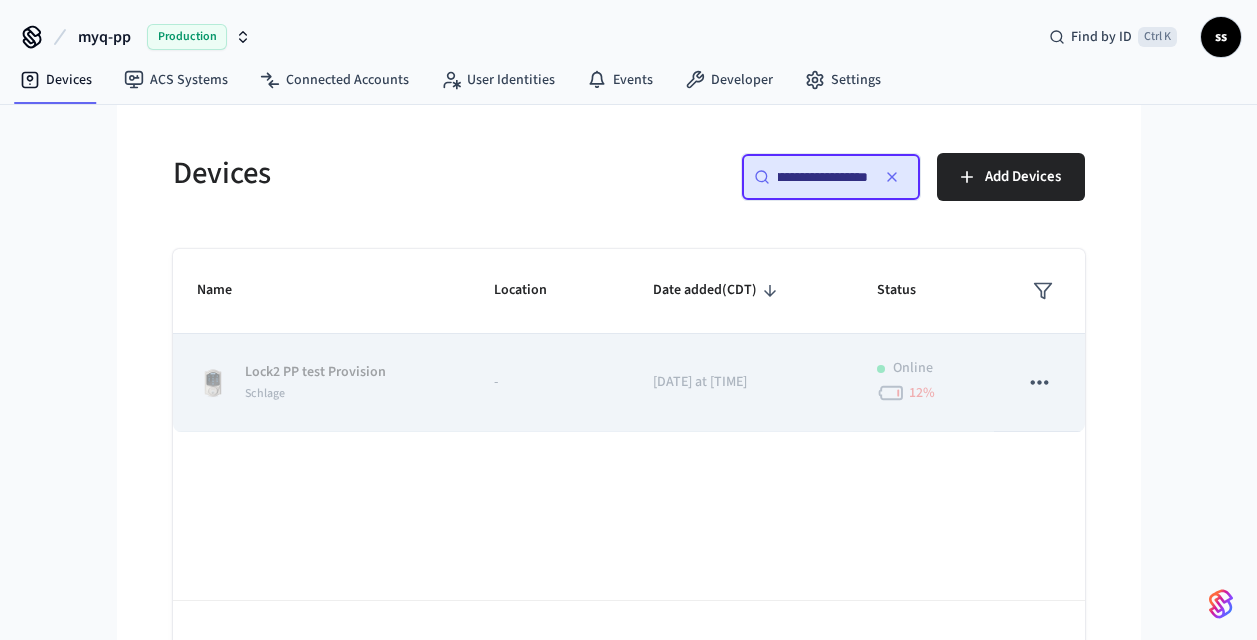 type on "**********" 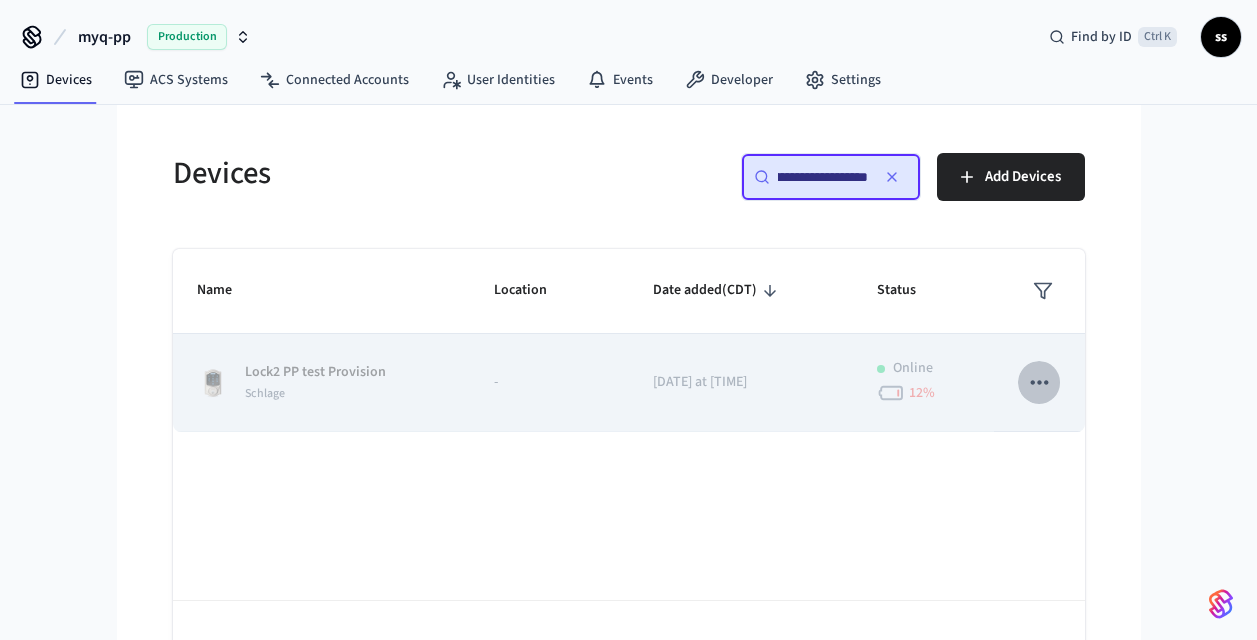 scroll, scrollTop: 0, scrollLeft: 0, axis: both 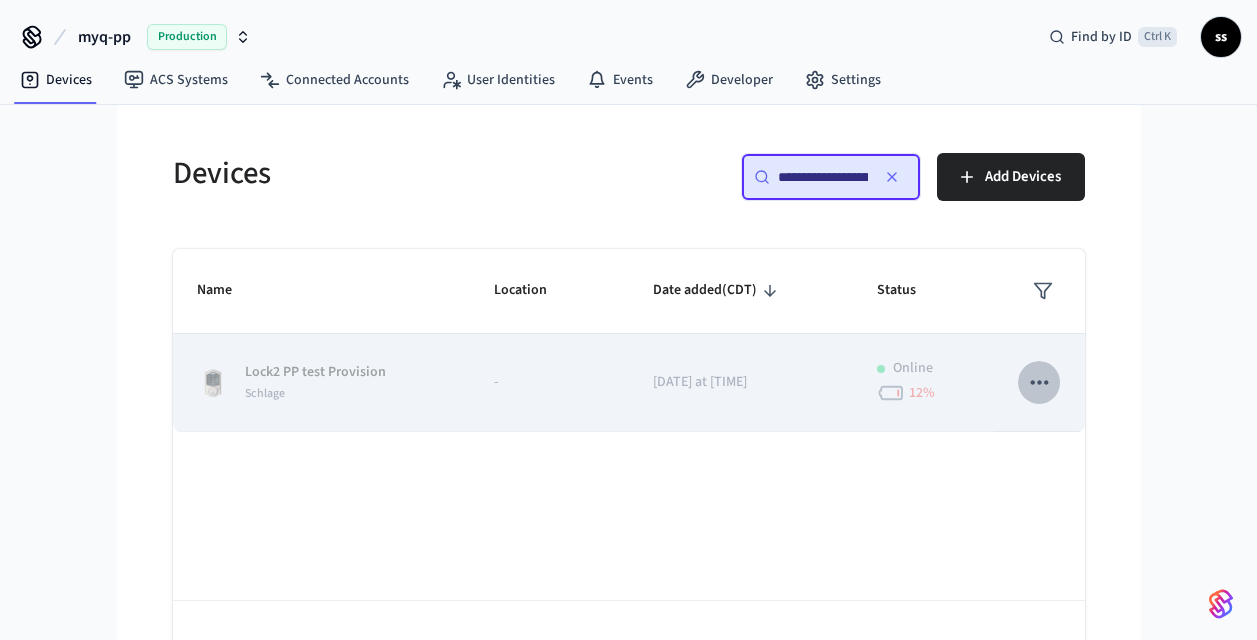 click 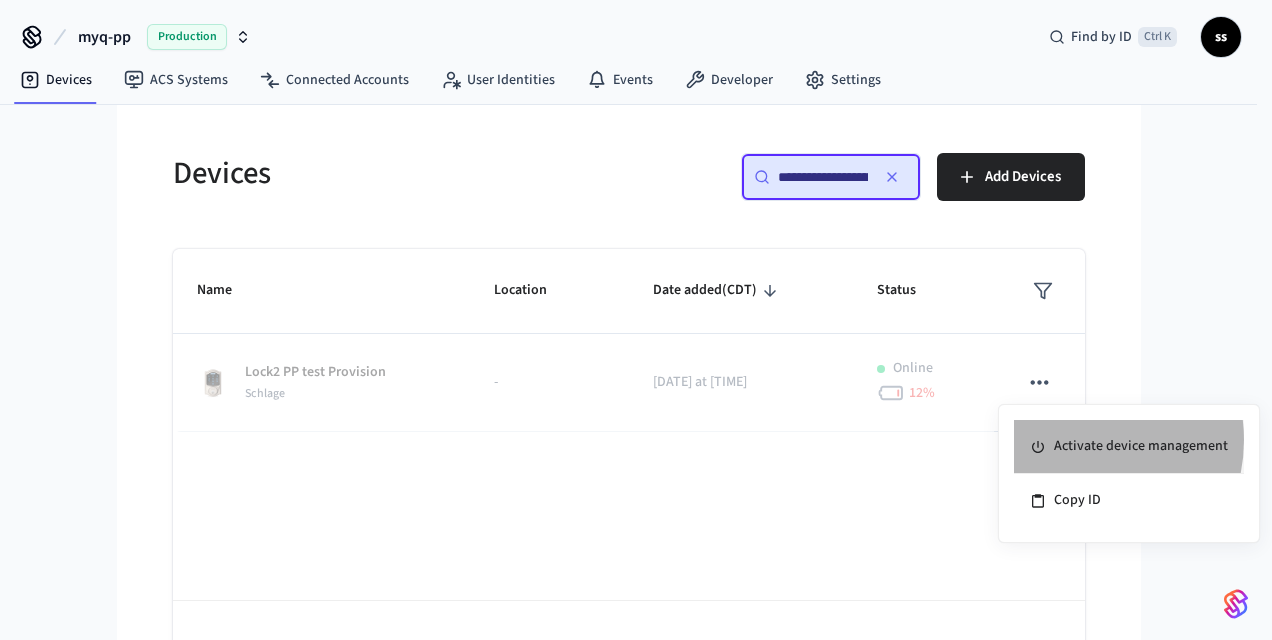 click on "Activate device management" at bounding box center [1129, 447] 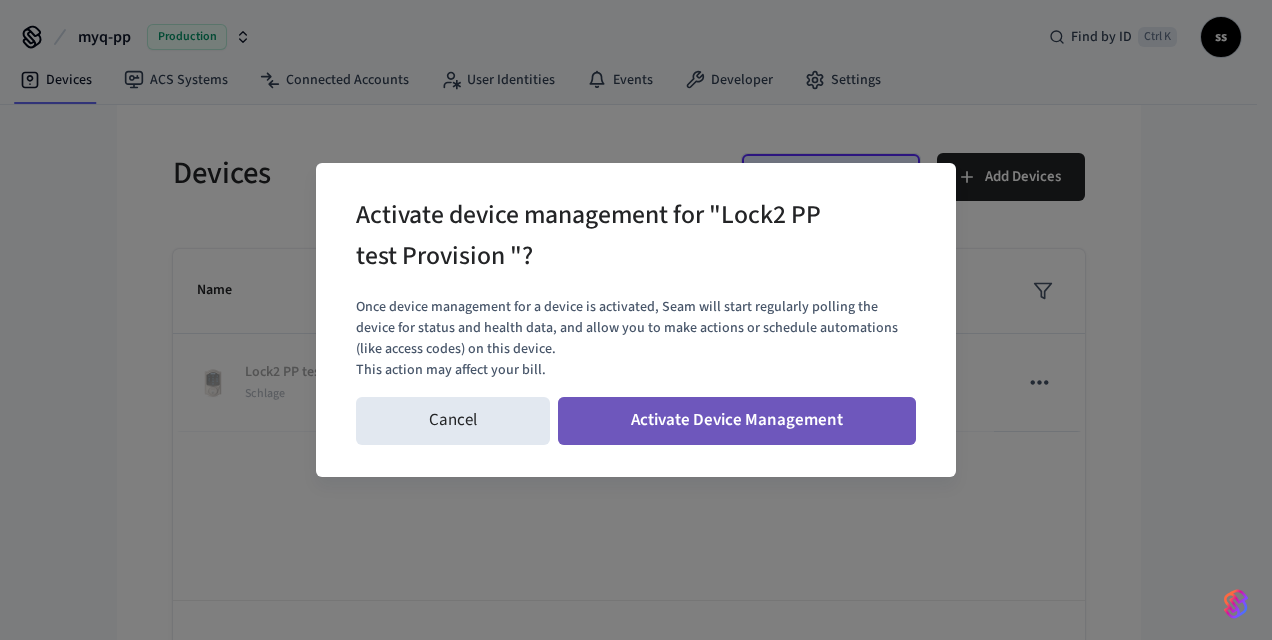 click on "Activate Device Management" at bounding box center [737, 421] 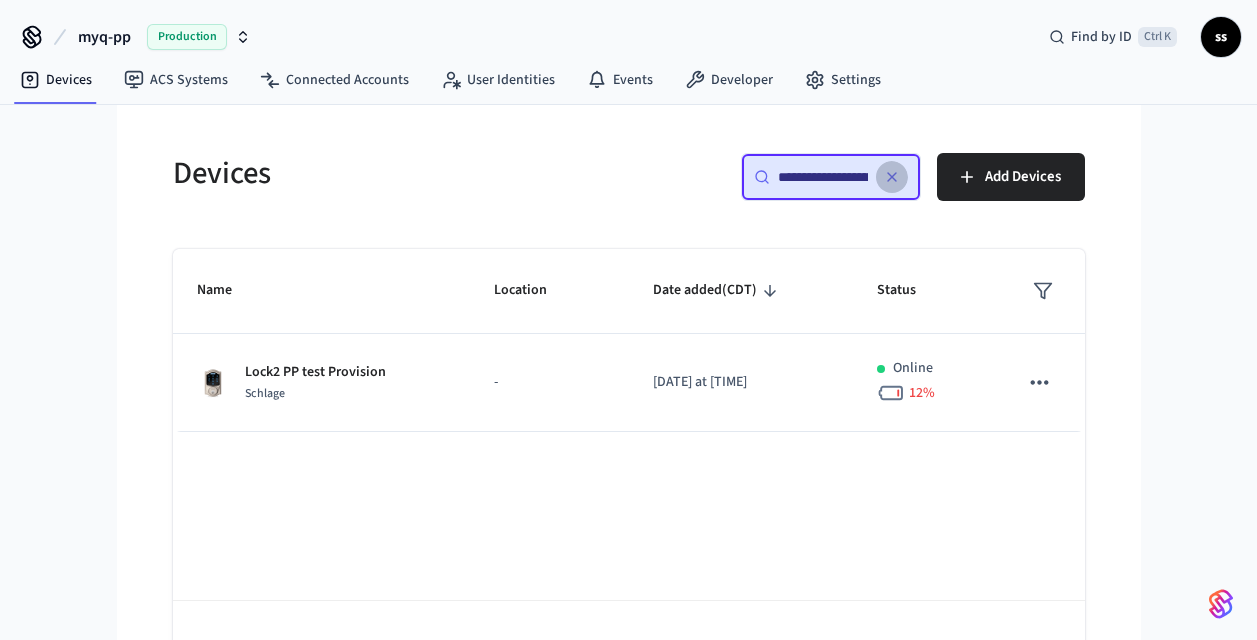 click 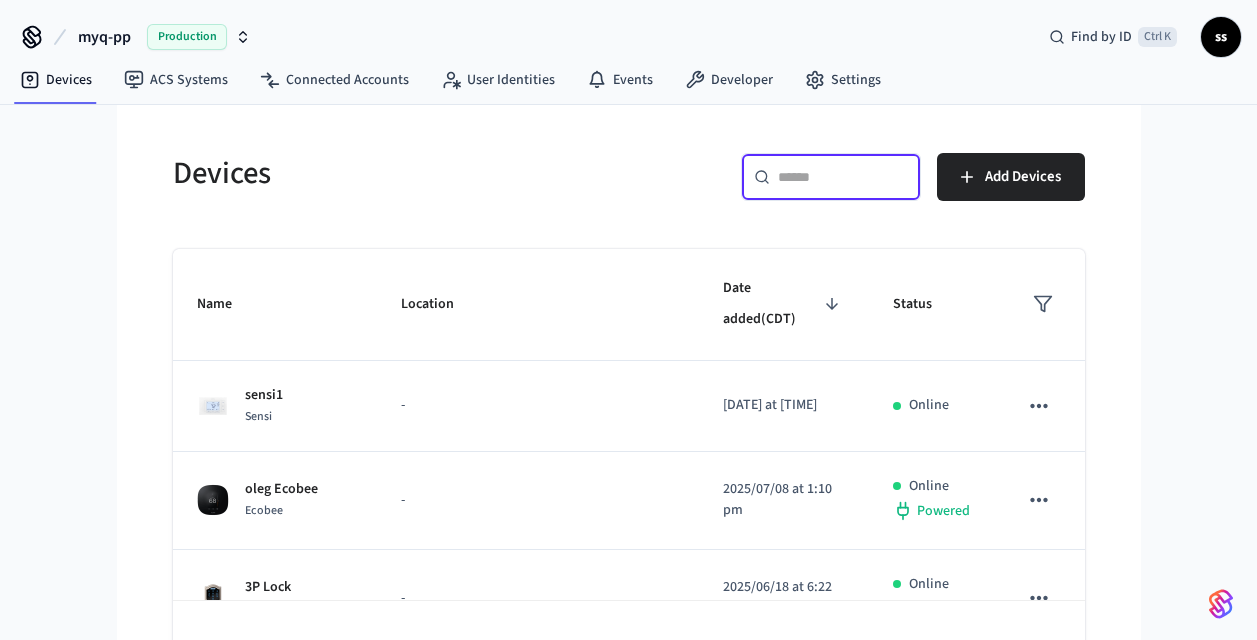 click at bounding box center (843, 177) 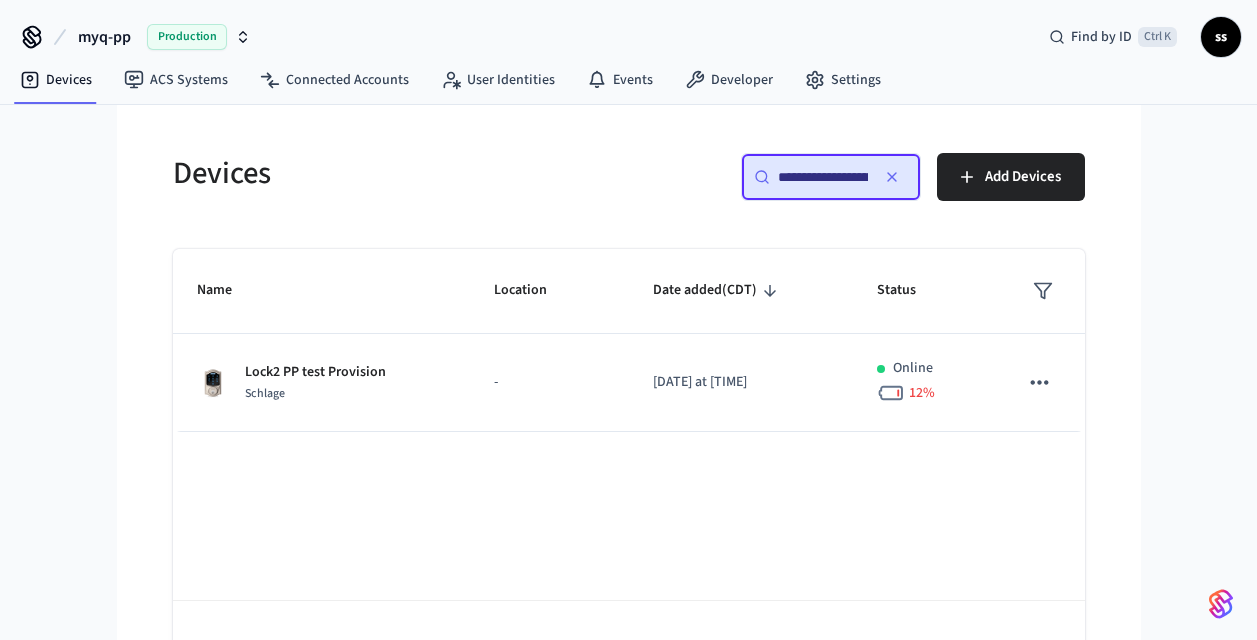 scroll, scrollTop: 0, scrollLeft: 151, axis: horizontal 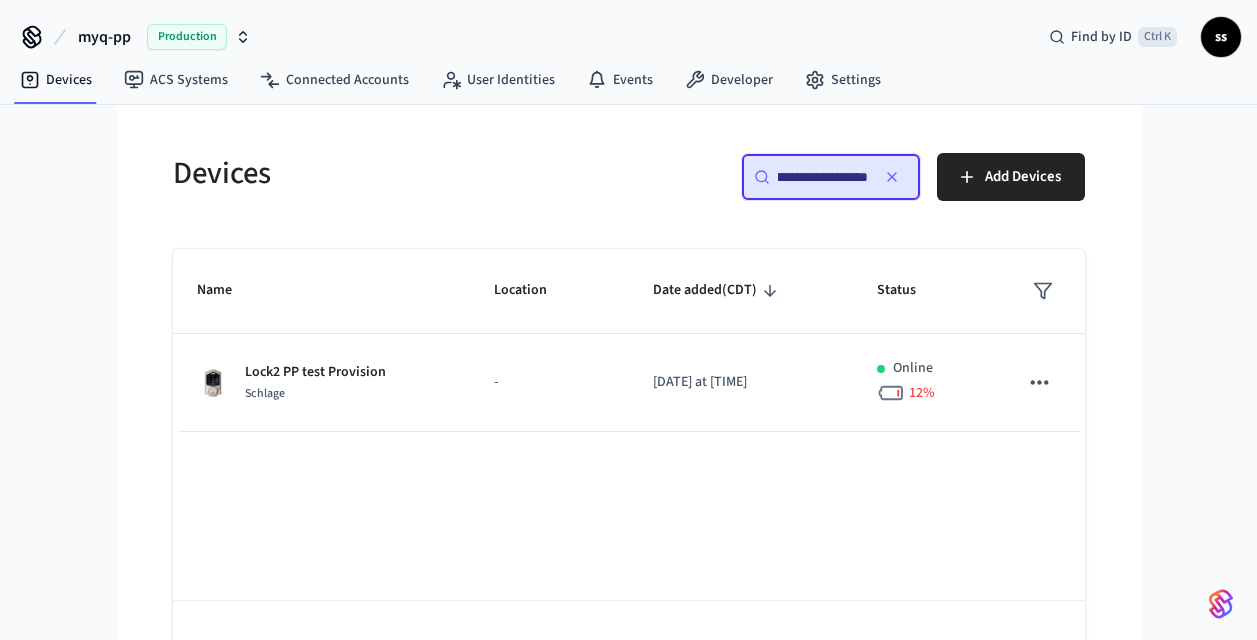 type on "**********" 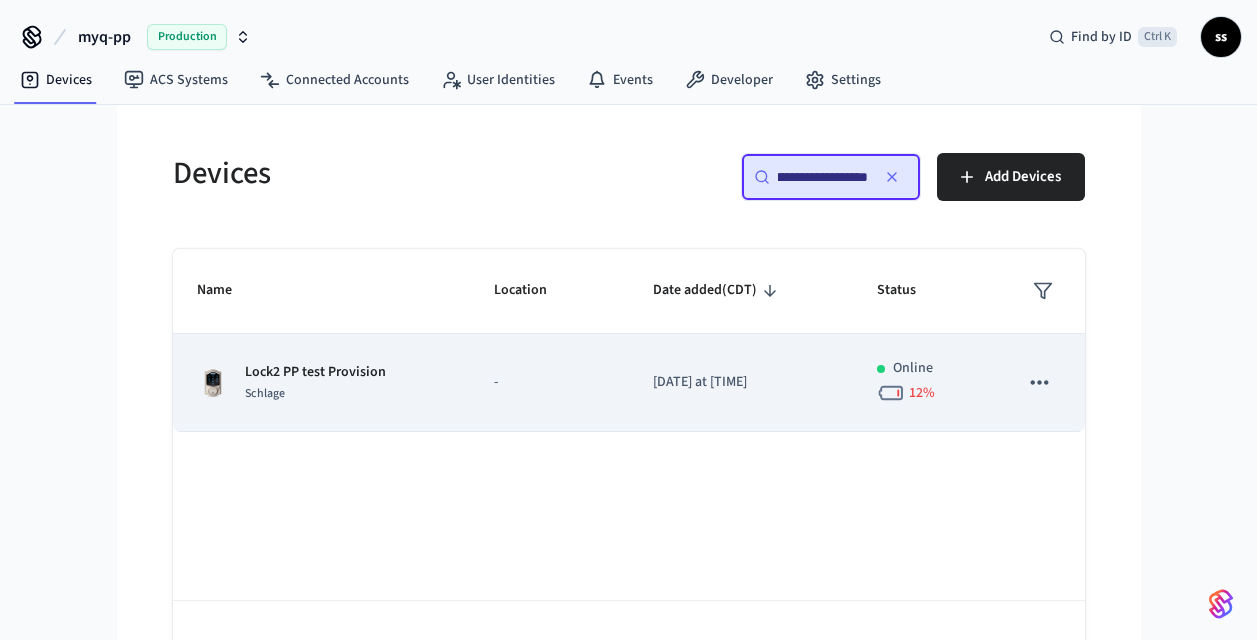 scroll, scrollTop: 0, scrollLeft: 0, axis: both 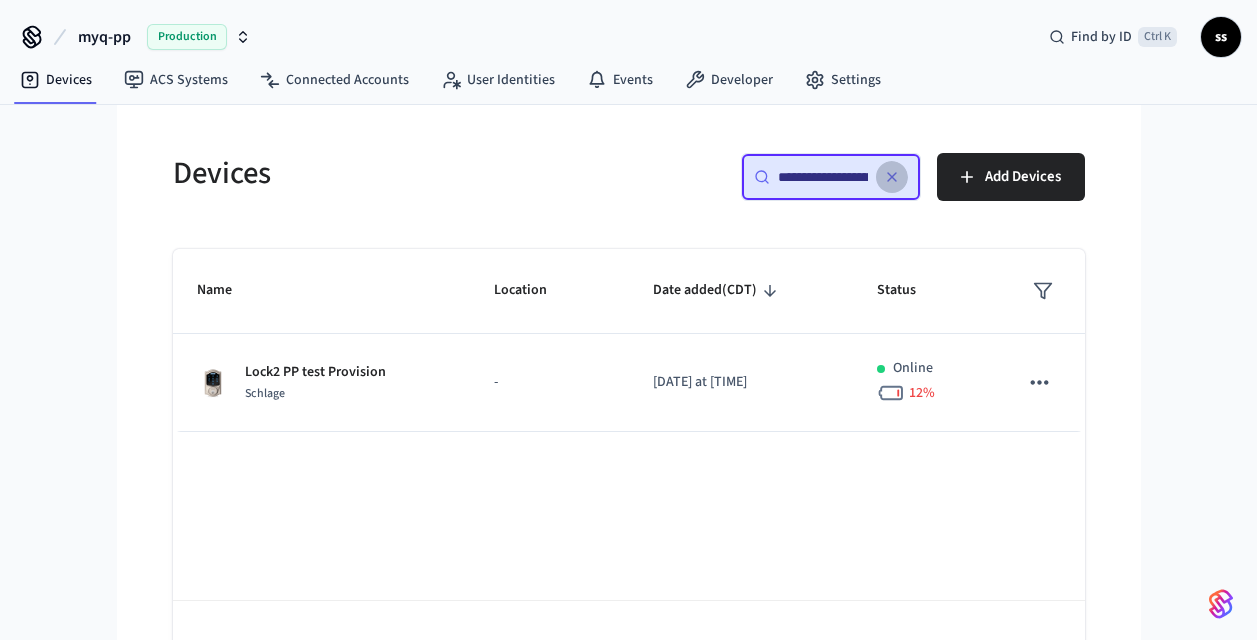 click 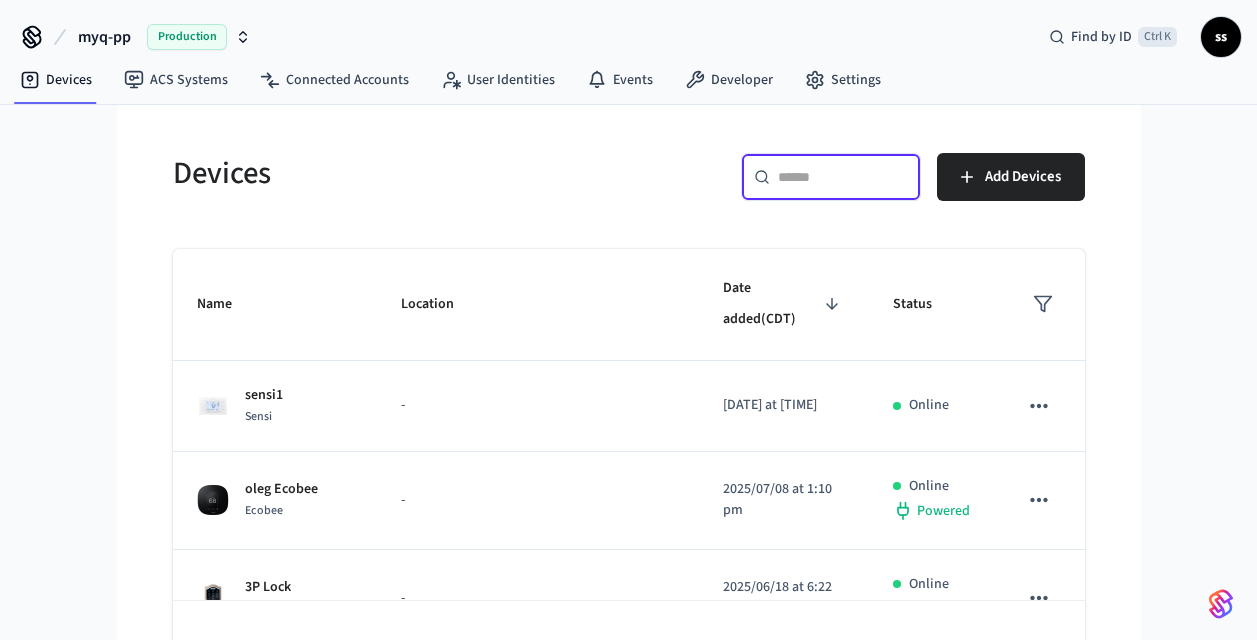 click at bounding box center [843, 177] 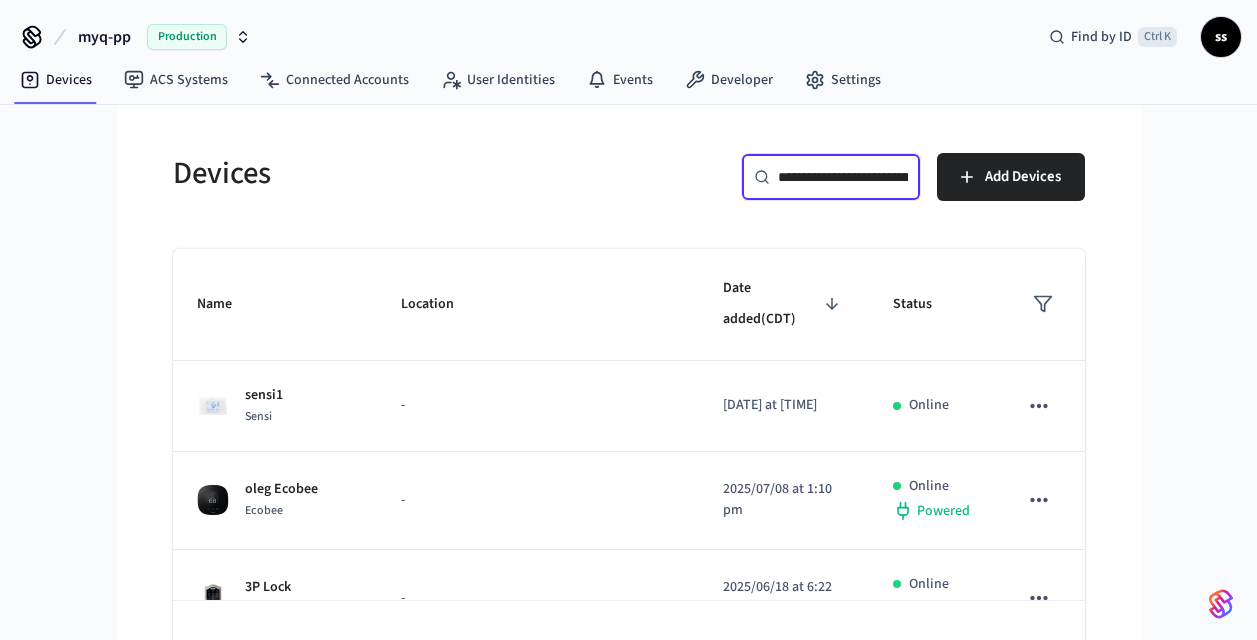 scroll, scrollTop: 0, scrollLeft: 149, axis: horizontal 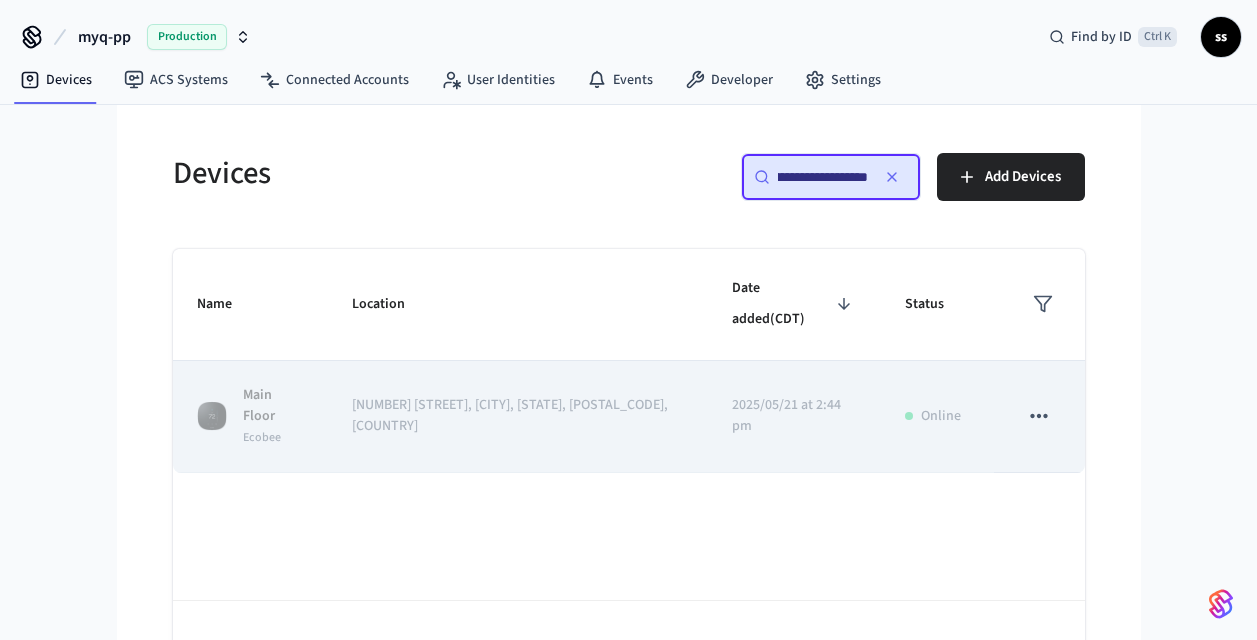 type on "**********" 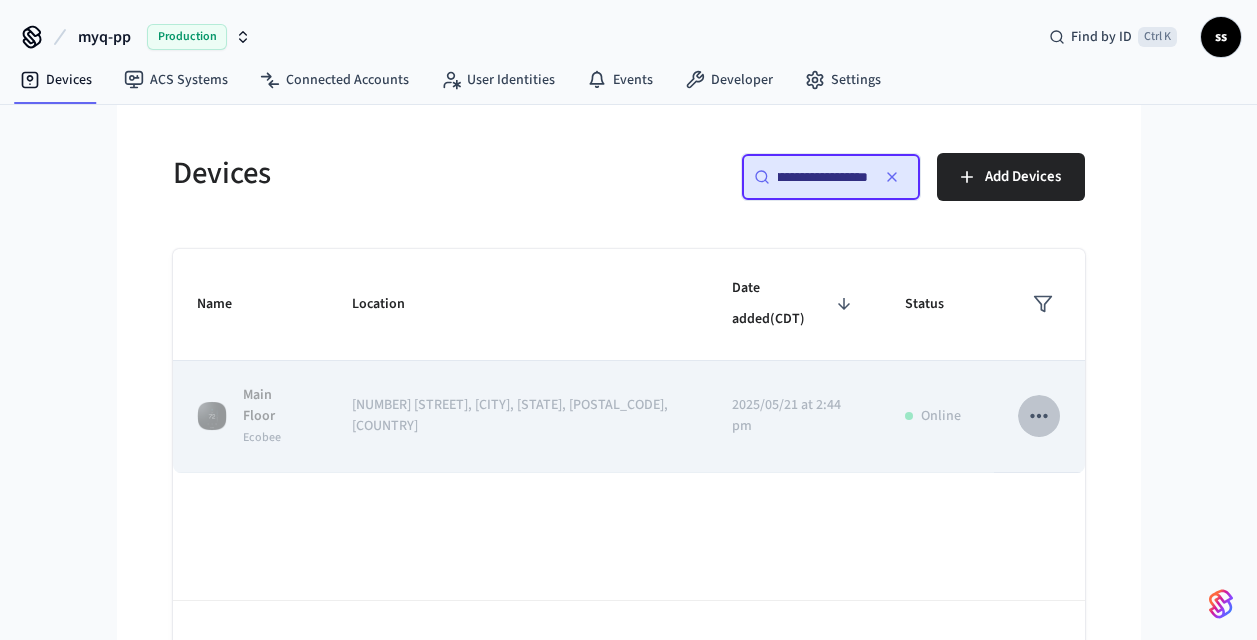 scroll, scrollTop: 0, scrollLeft: 0, axis: both 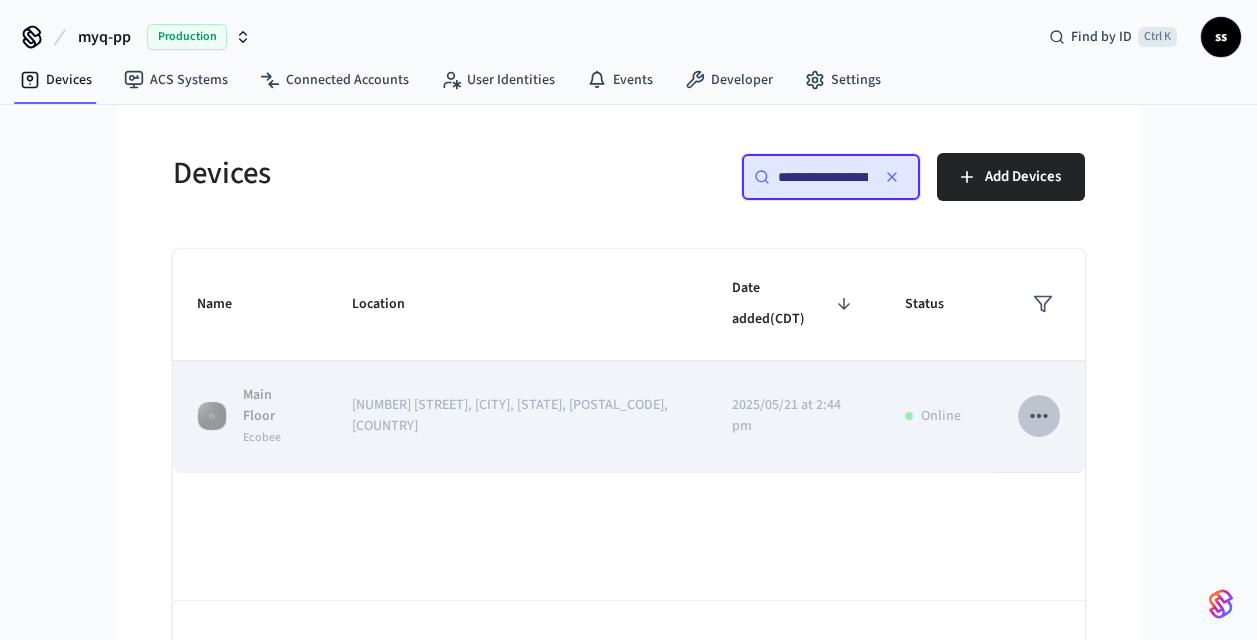 click 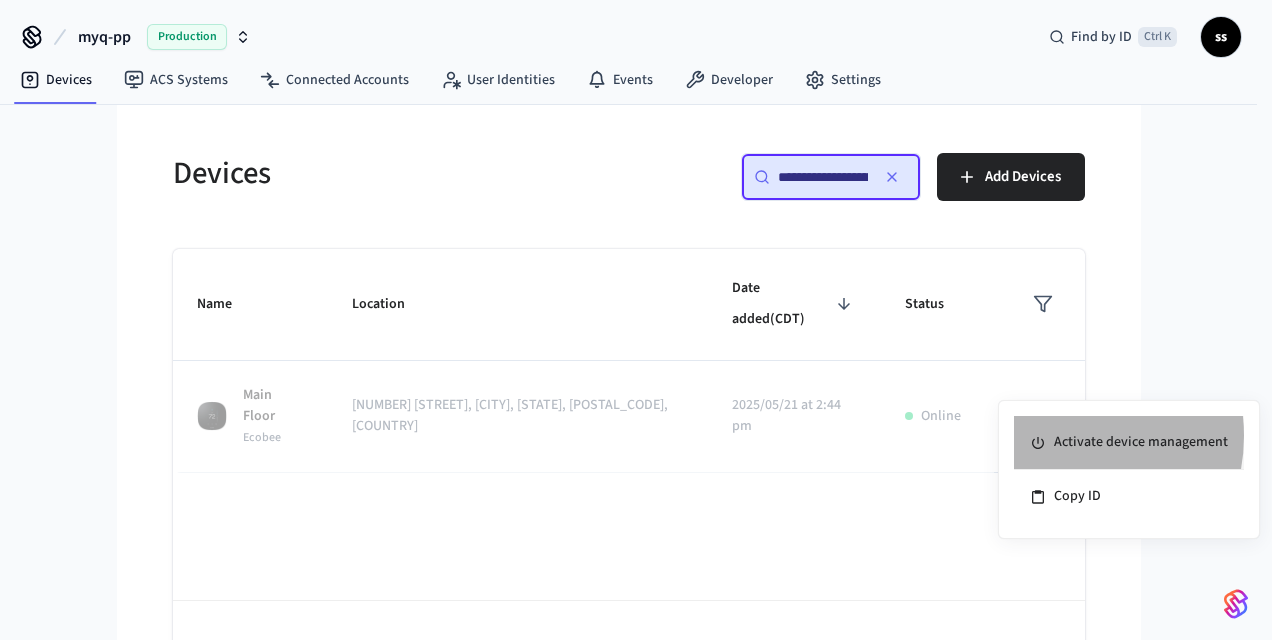 click on "Activate device management" at bounding box center [1129, 443] 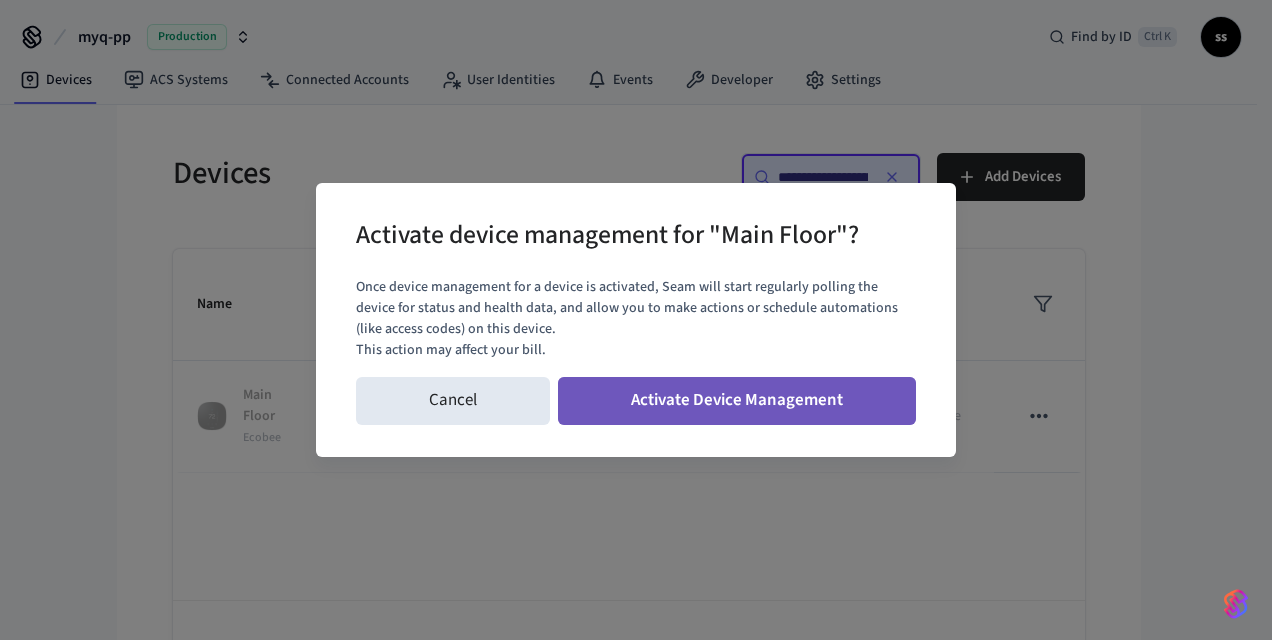 click on "Activate Device Management" at bounding box center (737, 401) 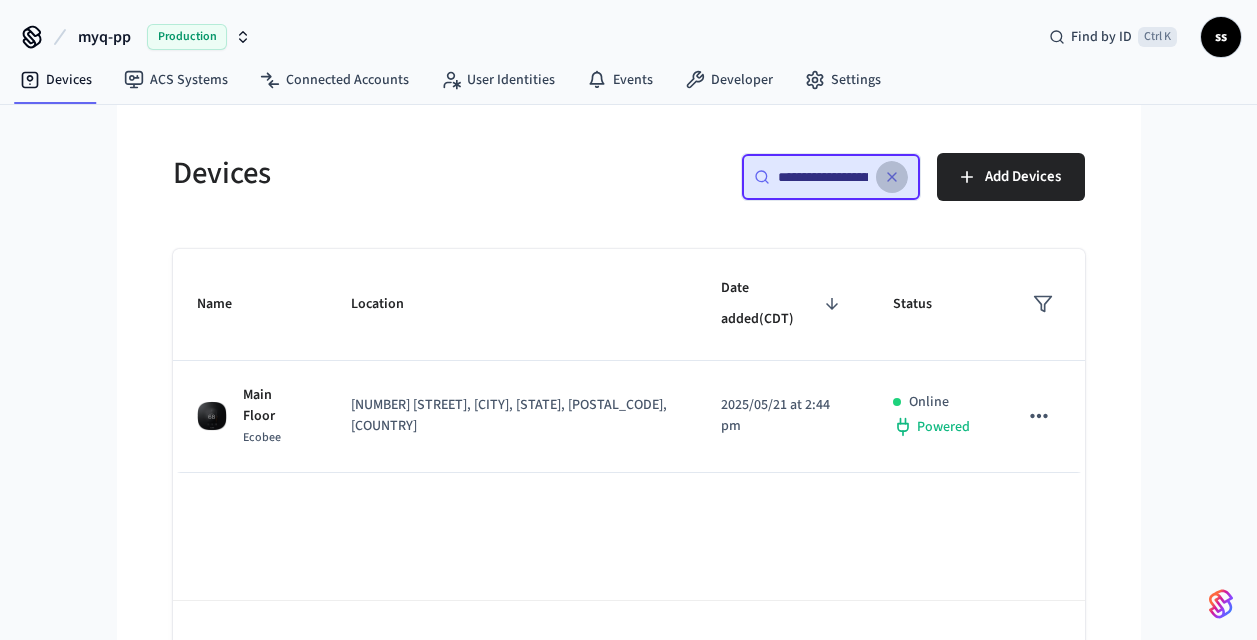 click 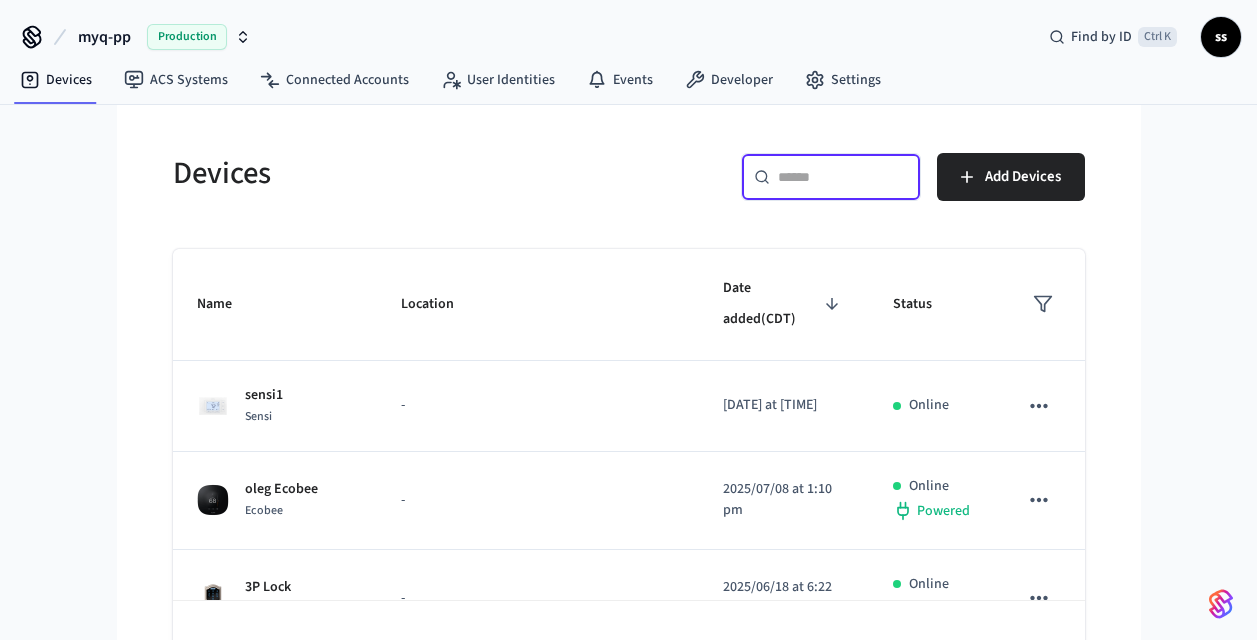 click at bounding box center (843, 177) 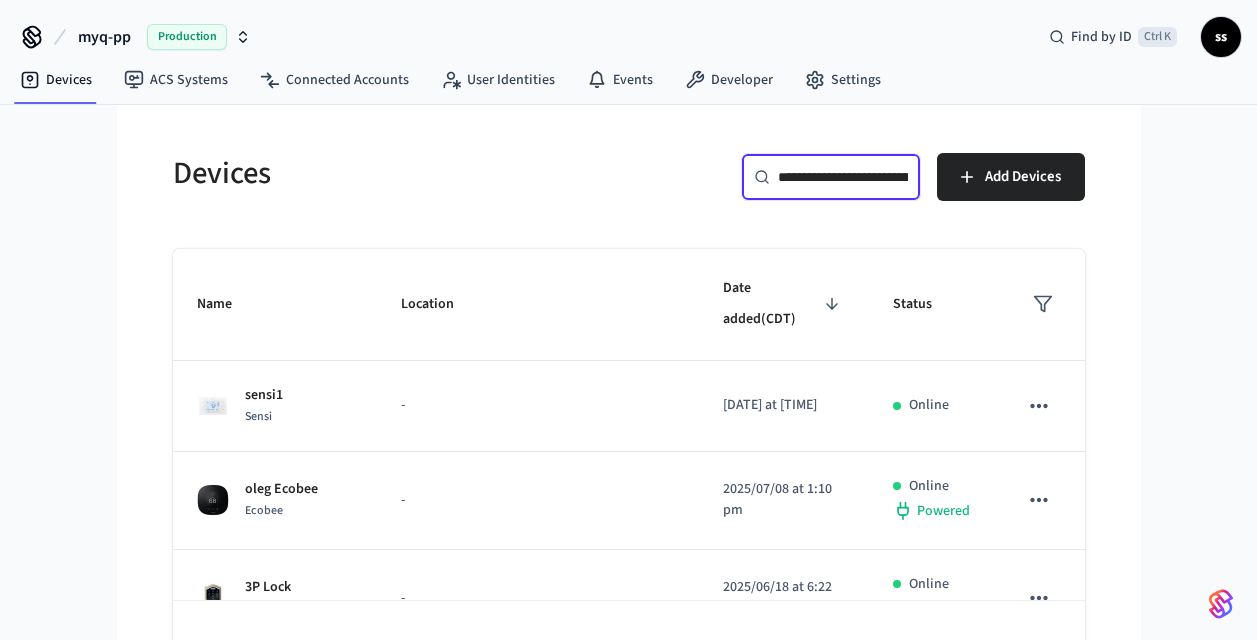 scroll, scrollTop: 0, scrollLeft: 155, axis: horizontal 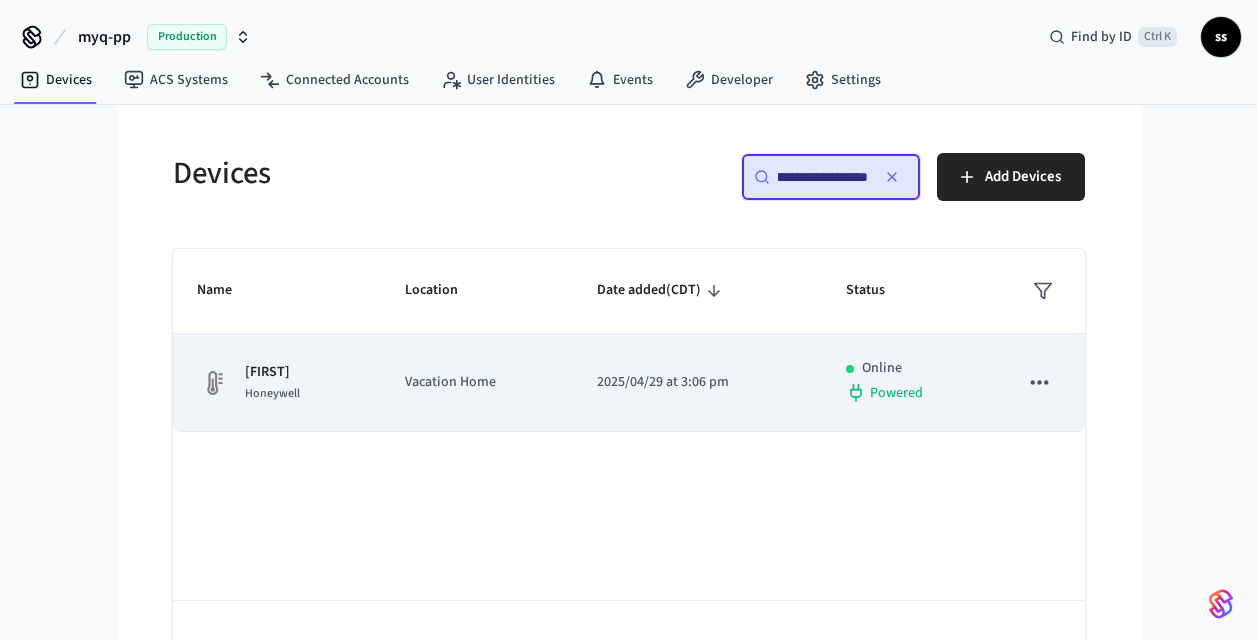 type on "**********" 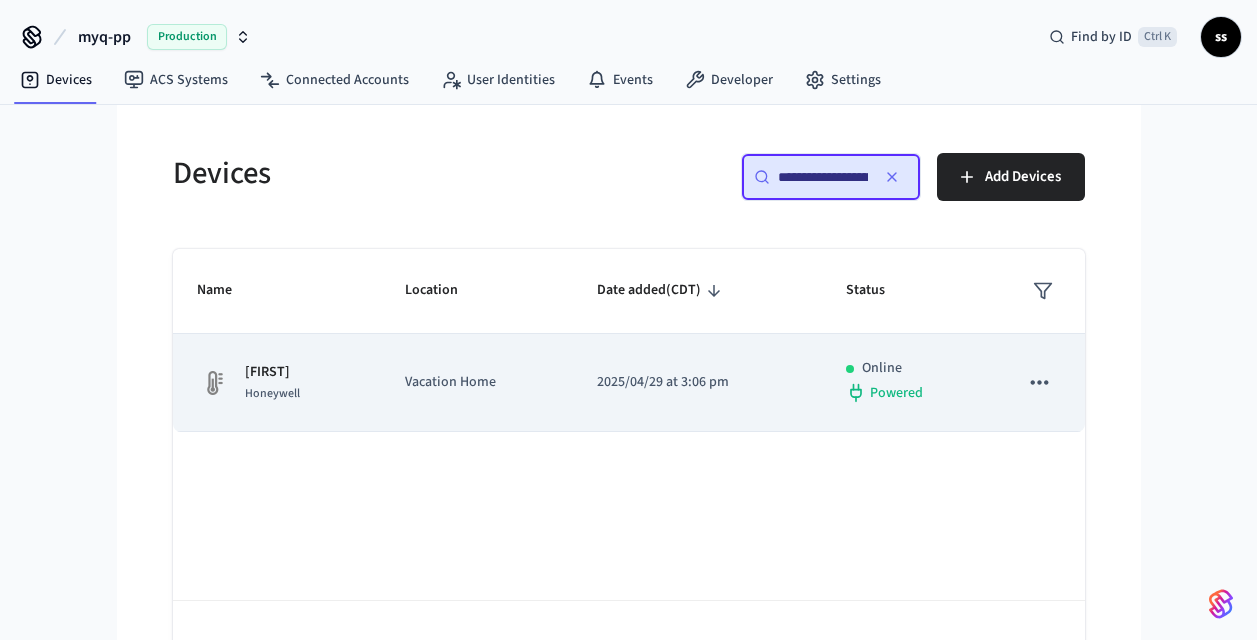 click on "Vacation Home" at bounding box center [477, 383] 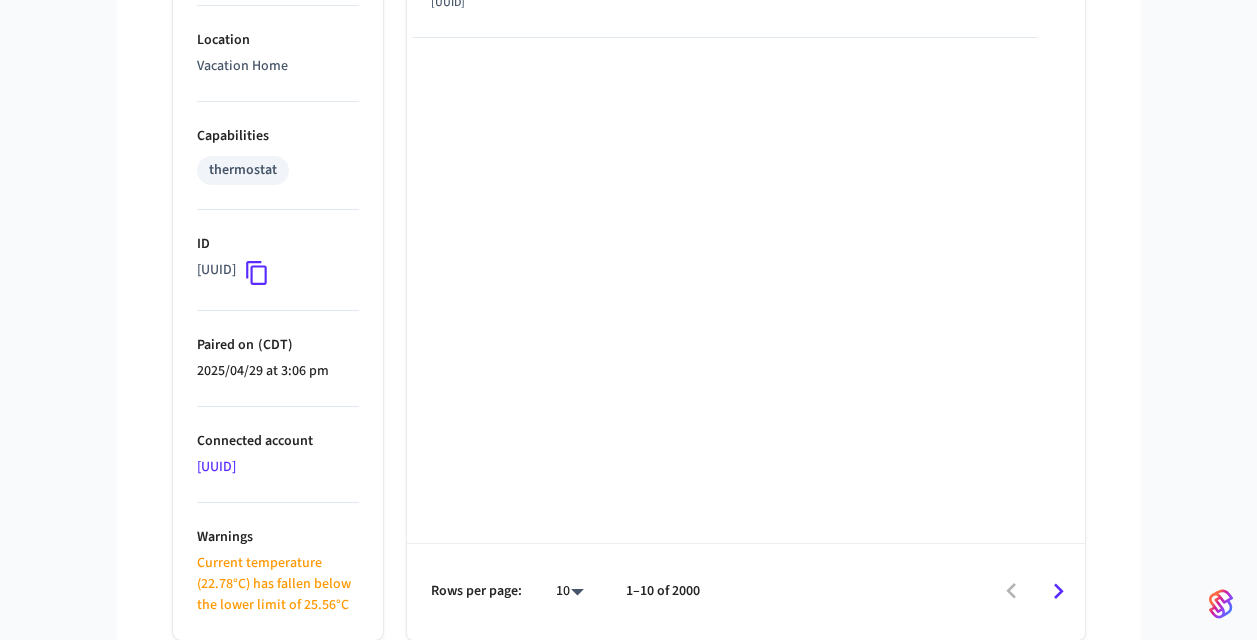 scroll, scrollTop: 1372, scrollLeft: 0, axis: vertical 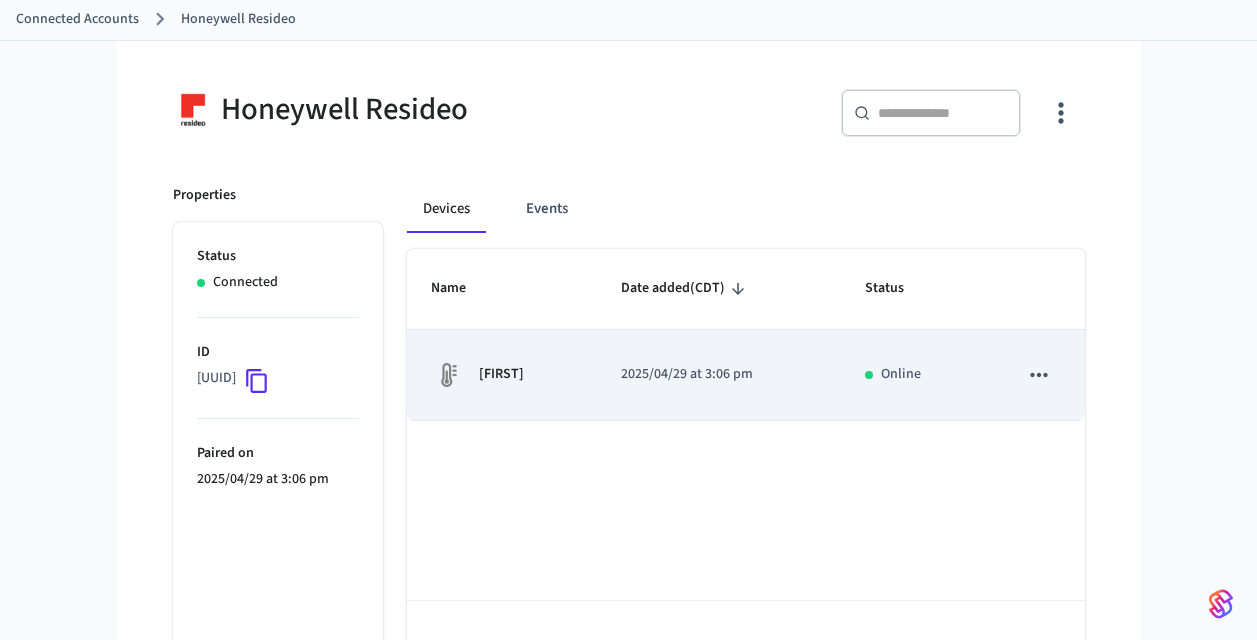 click on "[FIRST]" at bounding box center [502, 375] 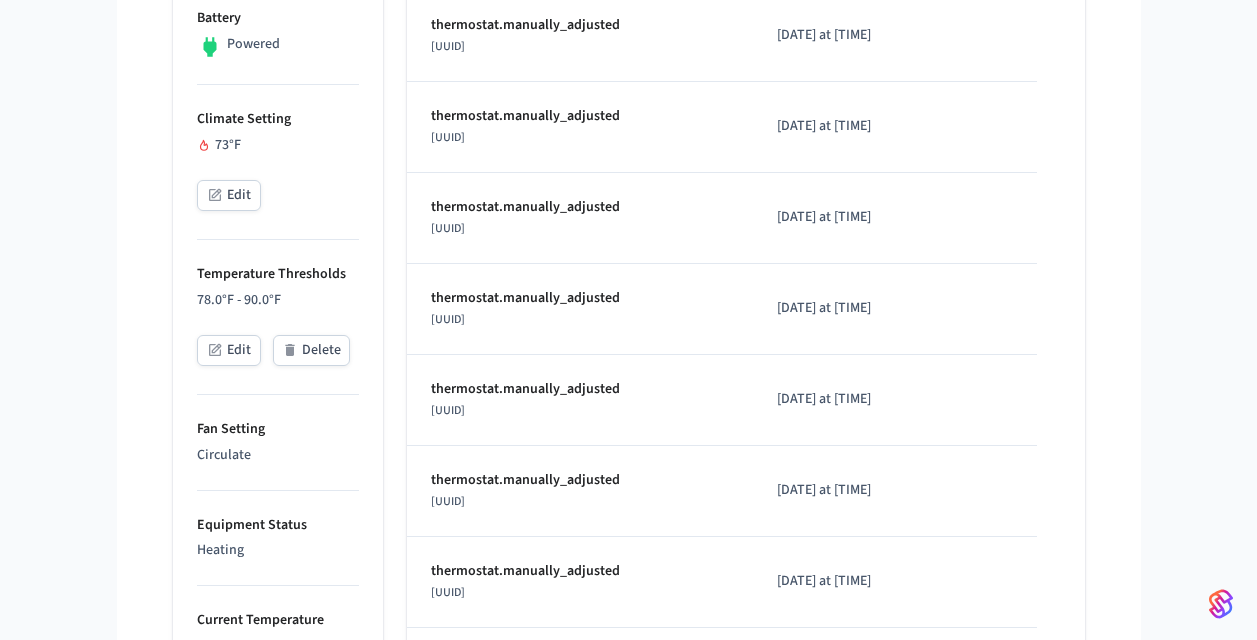 scroll, scrollTop: 0, scrollLeft: 0, axis: both 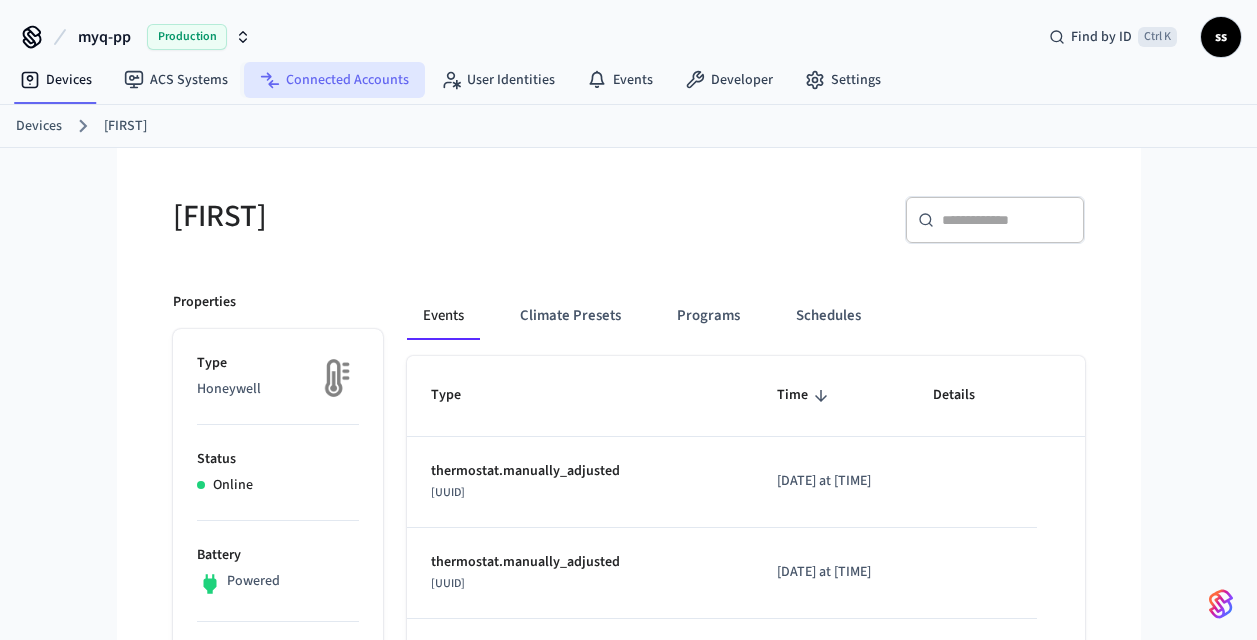 click on "Connected Accounts" at bounding box center [334, 80] 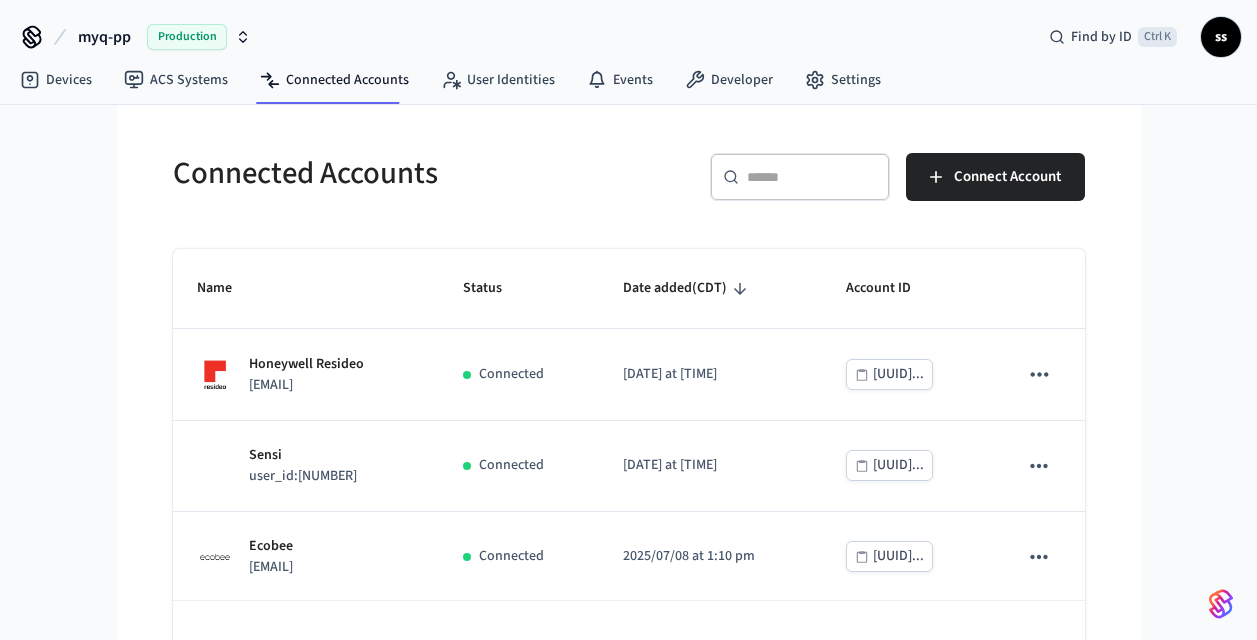 click on "myq-pp" at bounding box center [104, 37] 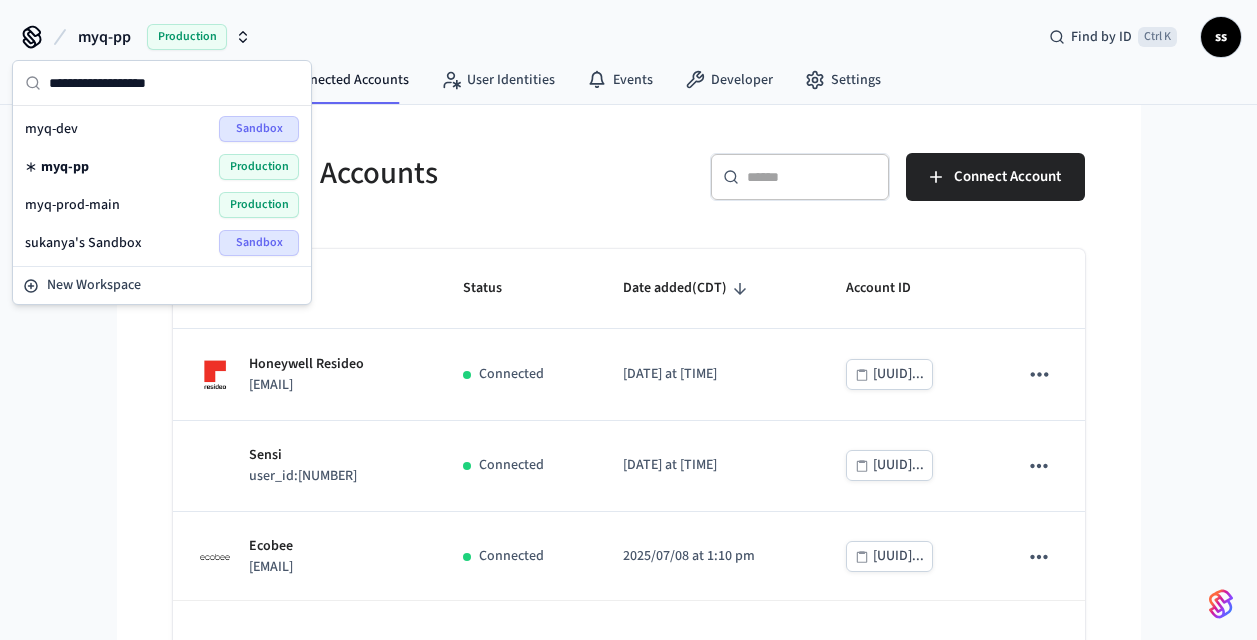 click on "Production" at bounding box center [259, 205] 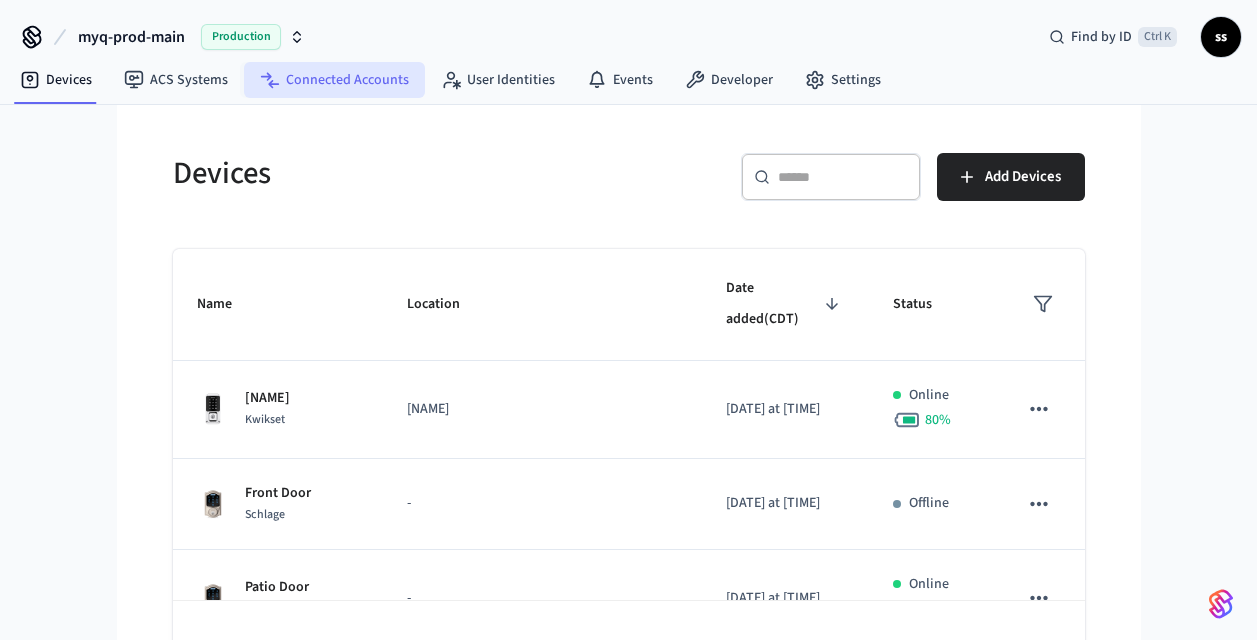 click on "Connected Accounts" at bounding box center [334, 80] 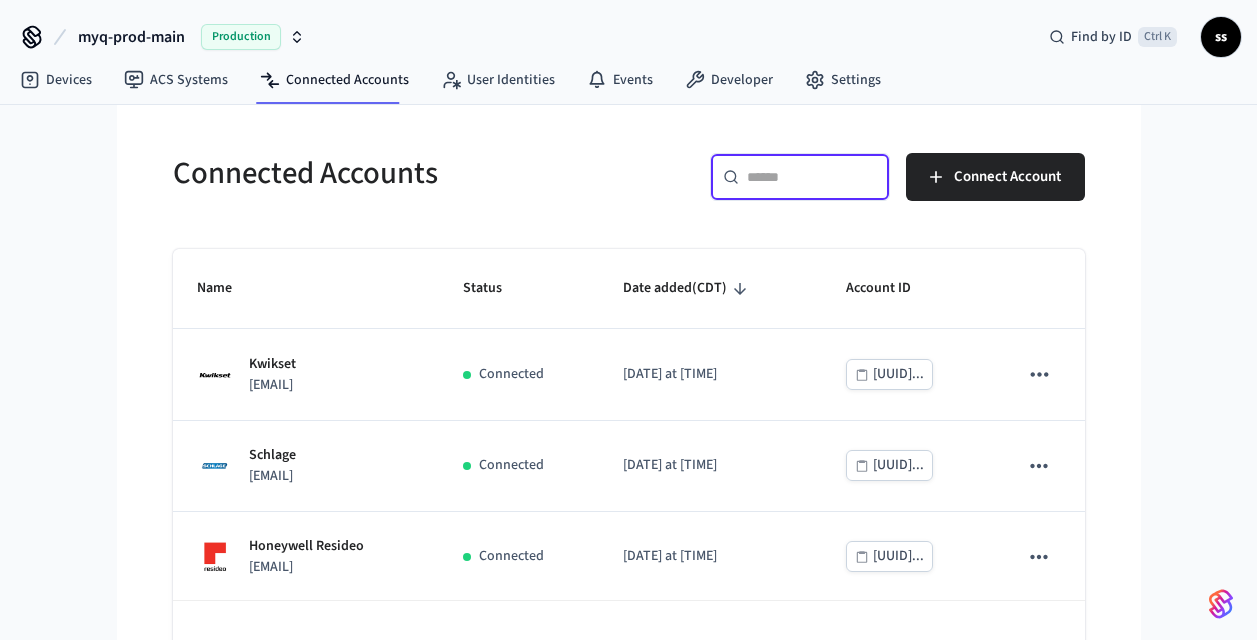 click at bounding box center [812, 177] 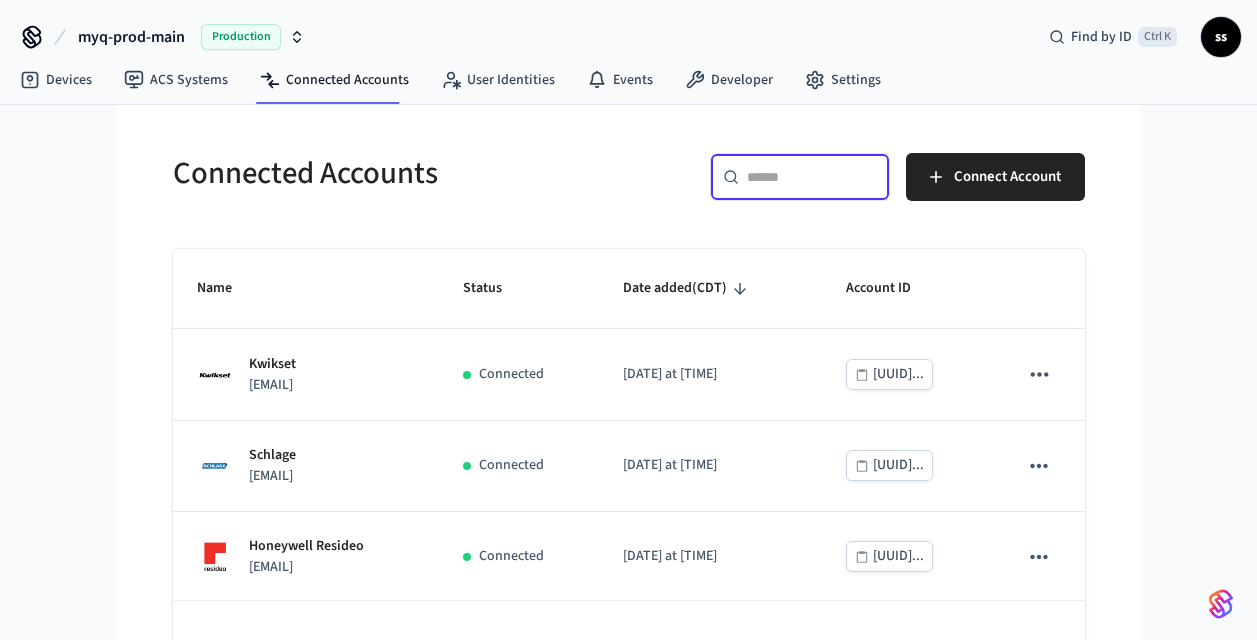 paste on "**********" 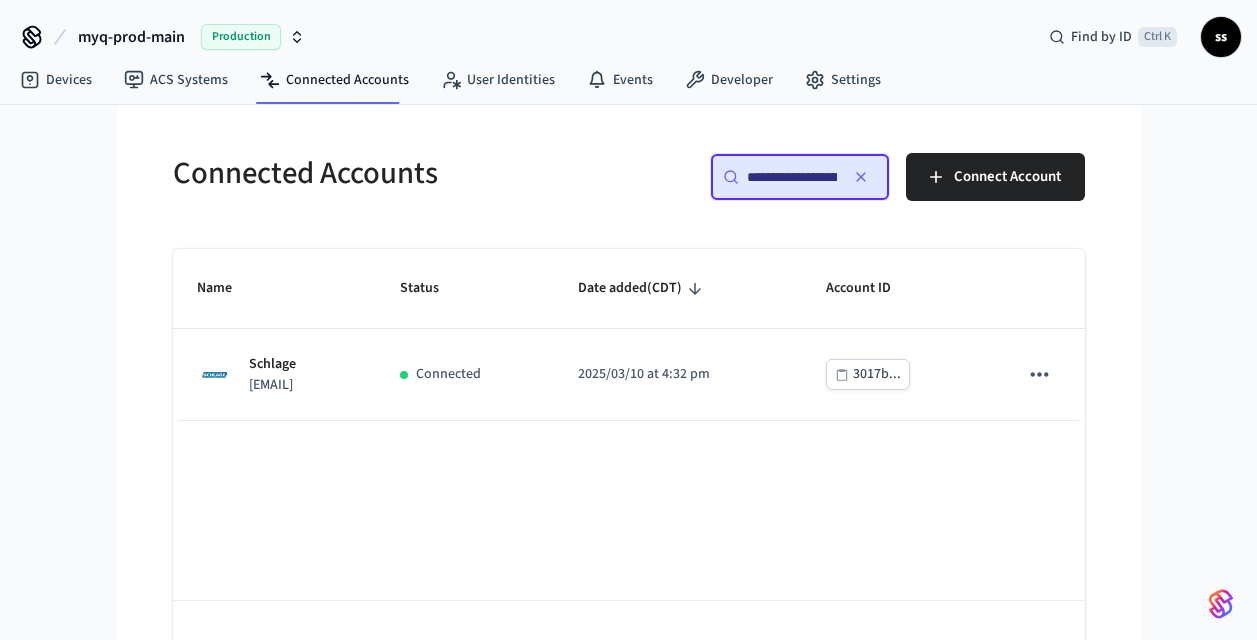 scroll, scrollTop: 0, scrollLeft: 134, axis: horizontal 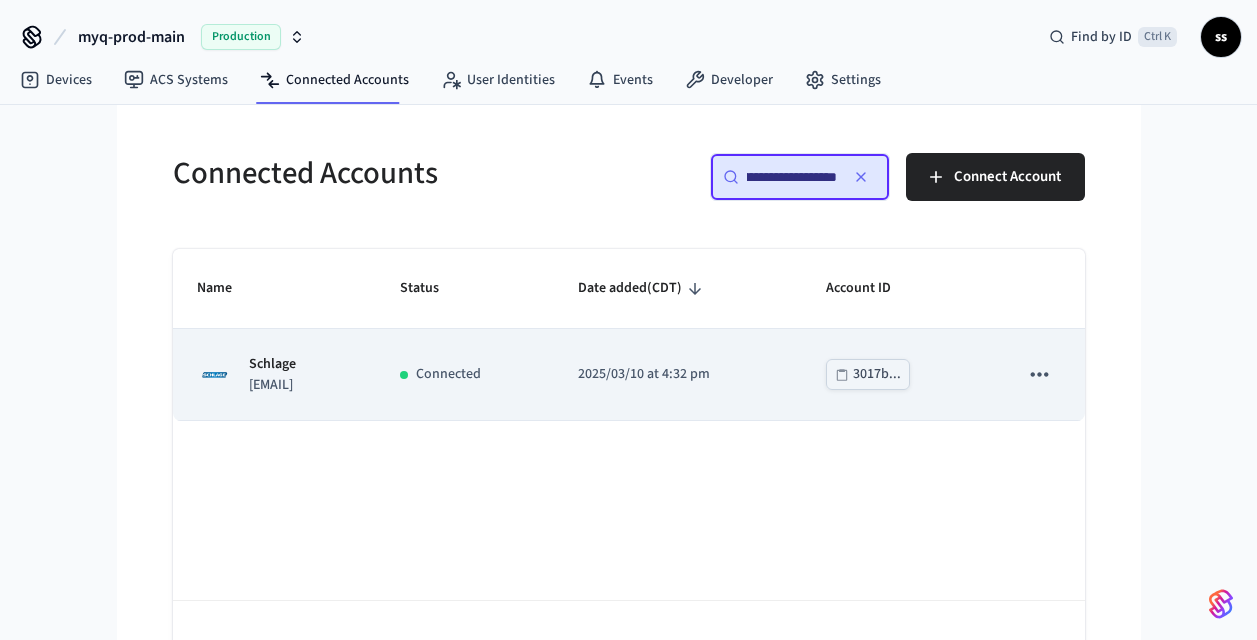 type on "**********" 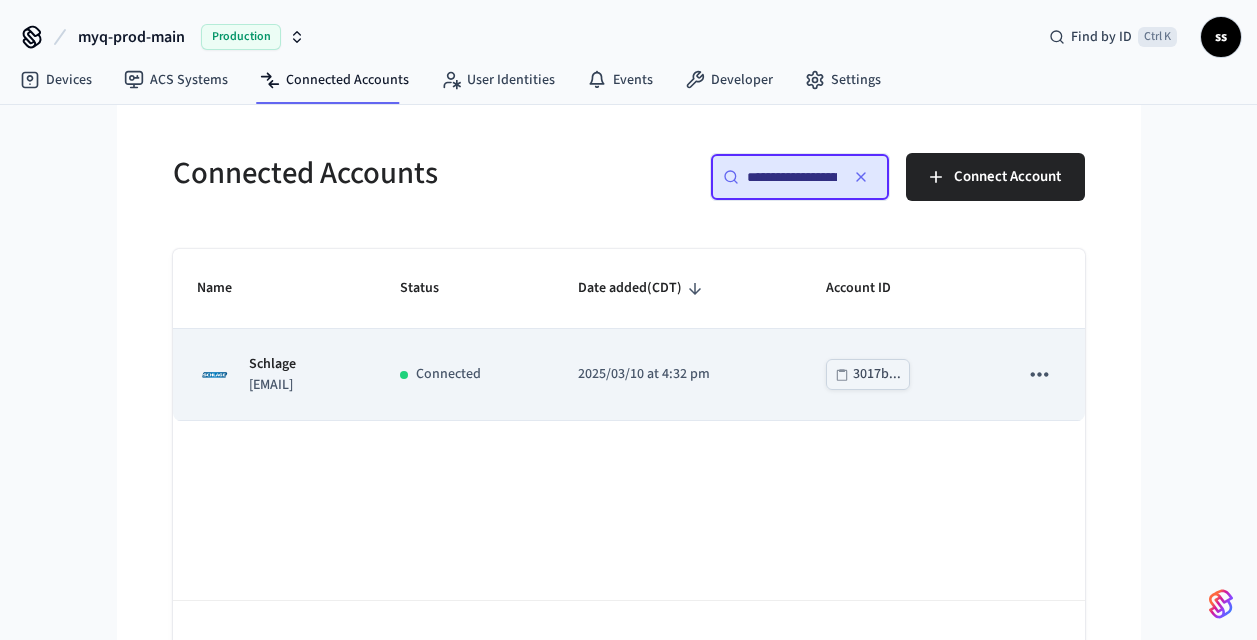 click on "Connected" at bounding box center (465, 374) 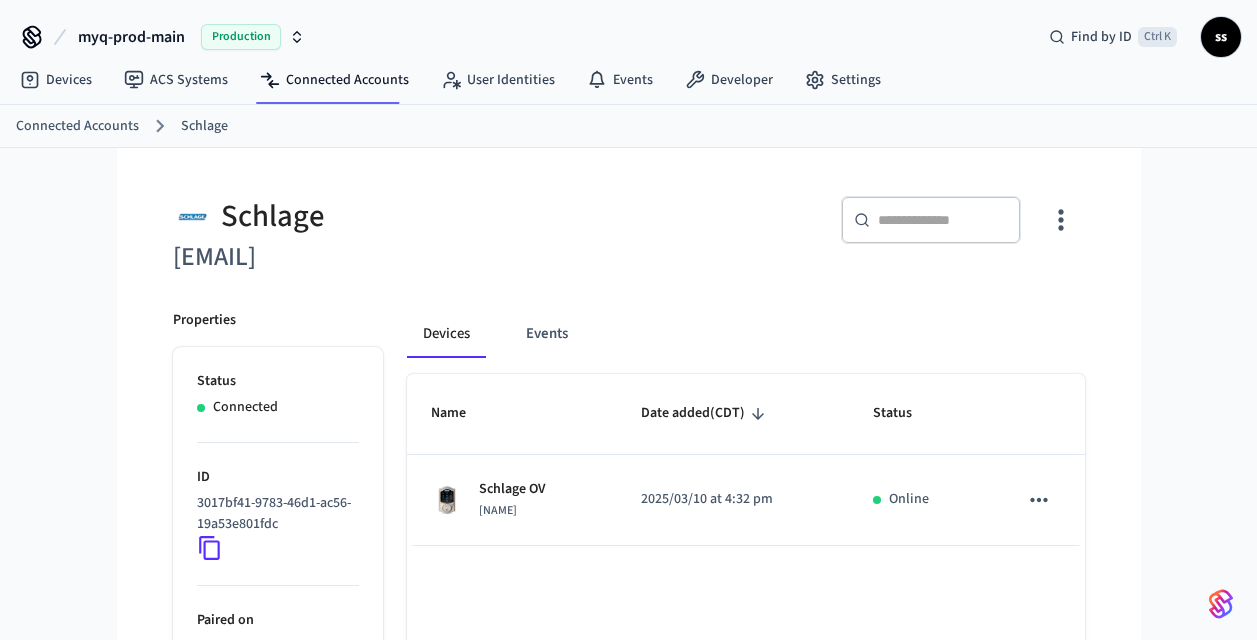 scroll, scrollTop: 182, scrollLeft: 0, axis: vertical 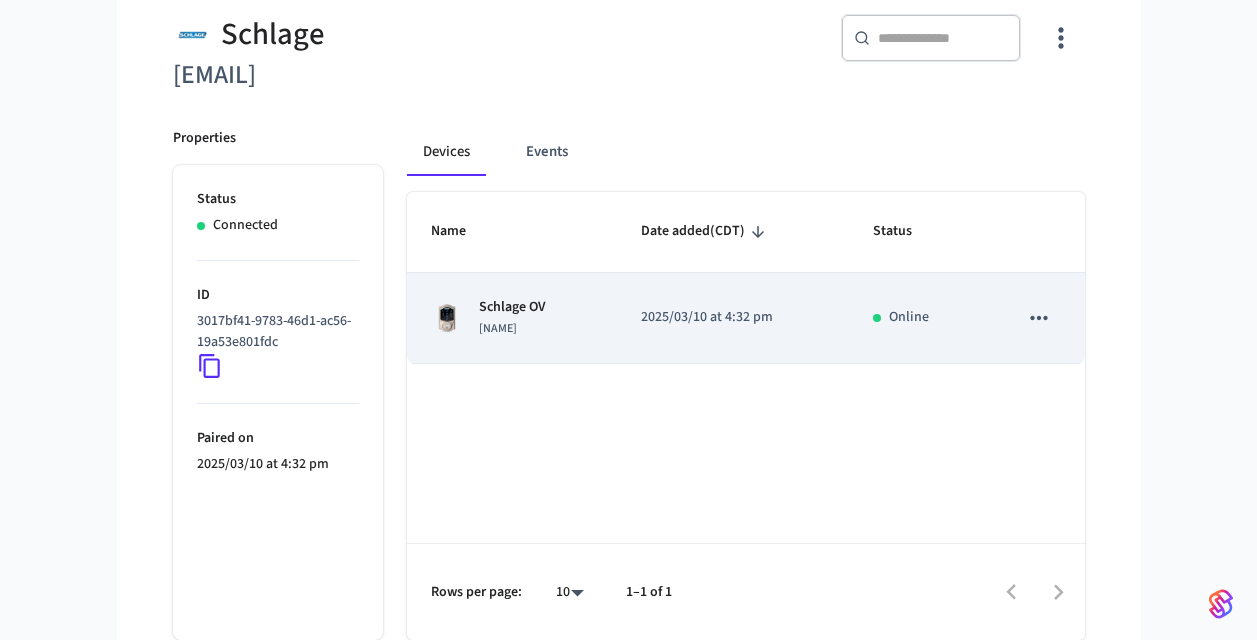 click on "[NAME]" at bounding box center [498, 328] 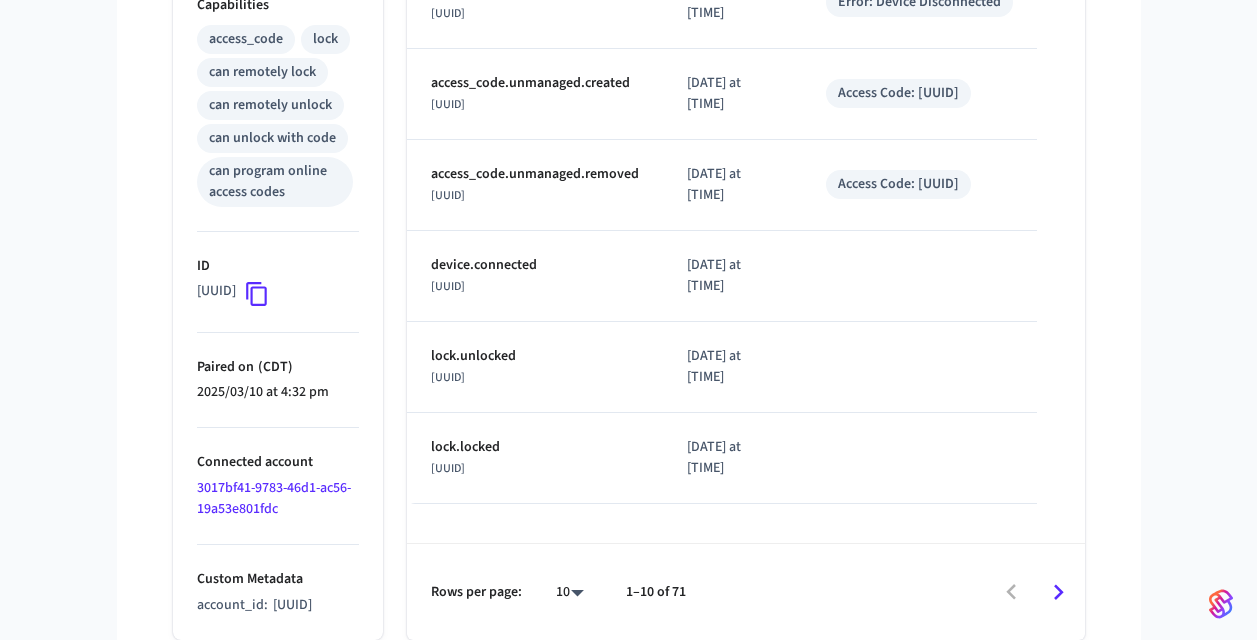 scroll, scrollTop: 945, scrollLeft: 0, axis: vertical 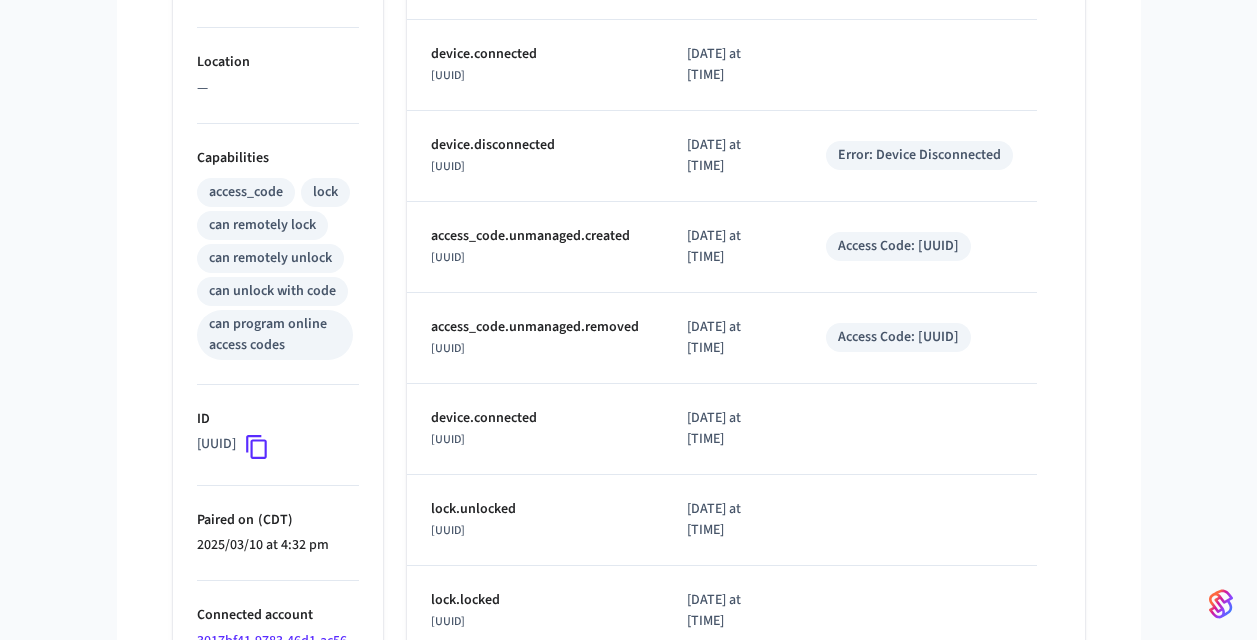 click 